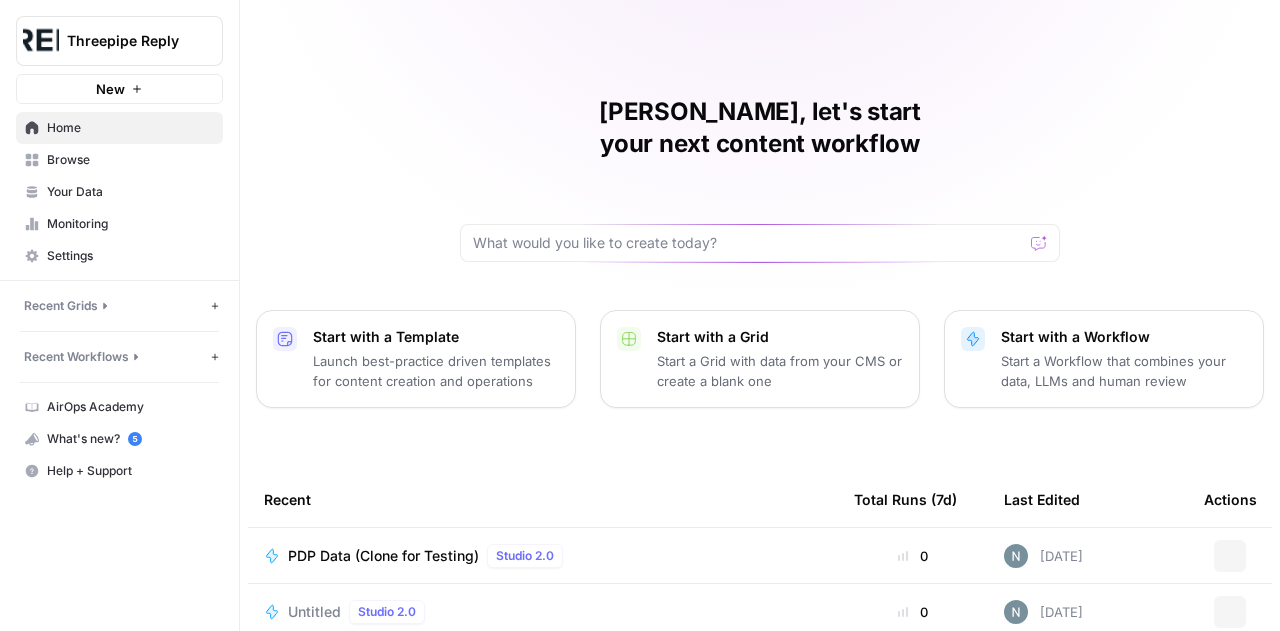 scroll, scrollTop: 0, scrollLeft: 0, axis: both 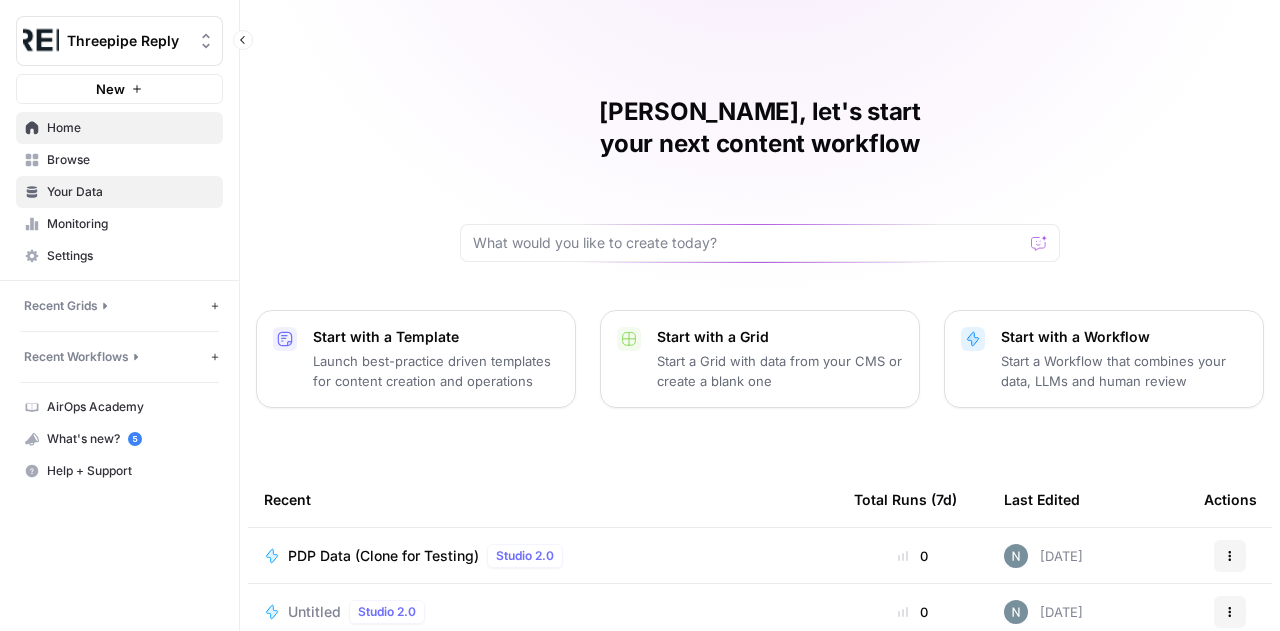 click on "Your Data" at bounding box center (130, 192) 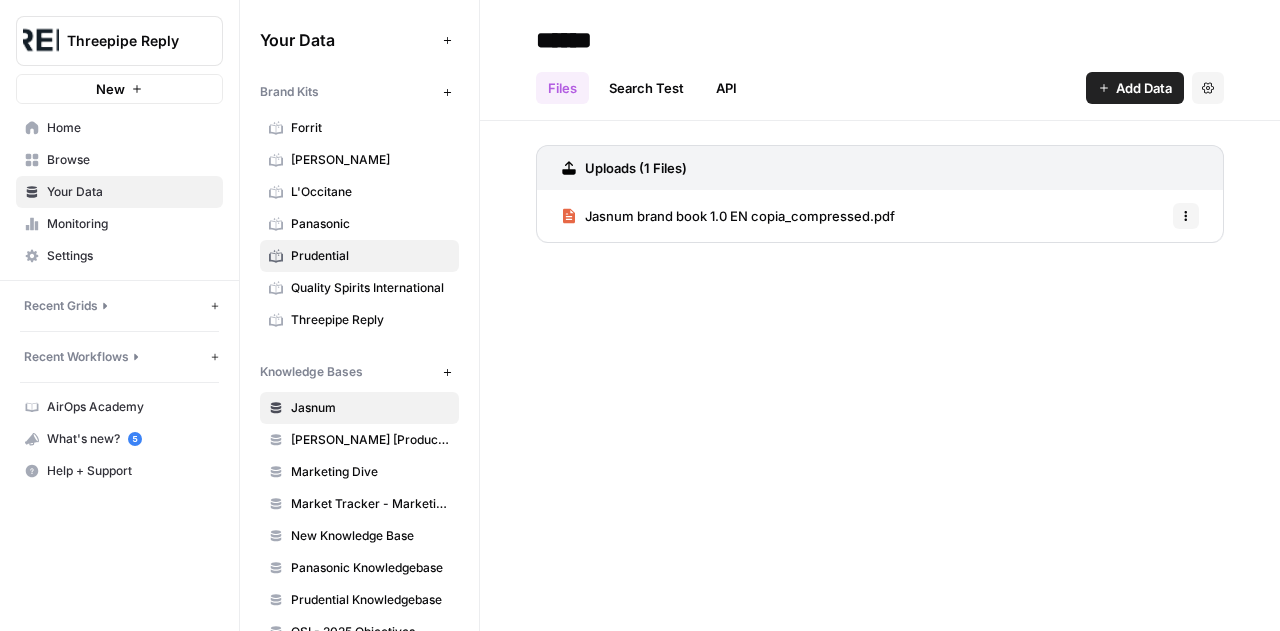 click on "Prudential" at bounding box center (370, 256) 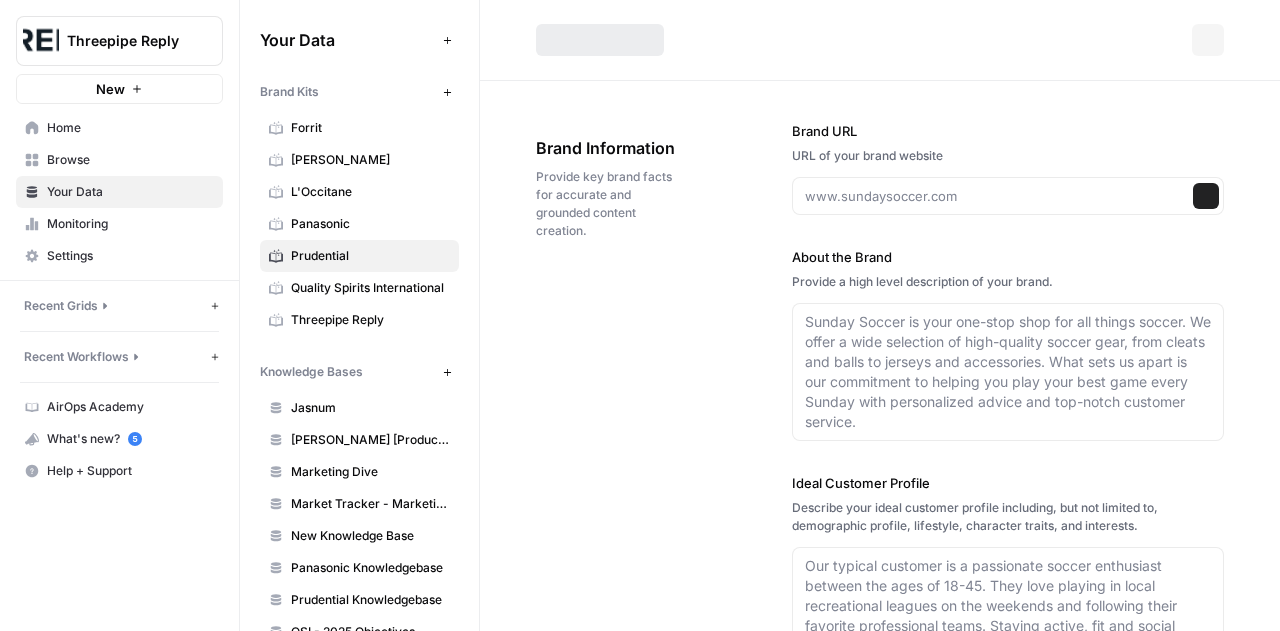 type on "https://www.prudentialplc.com/" 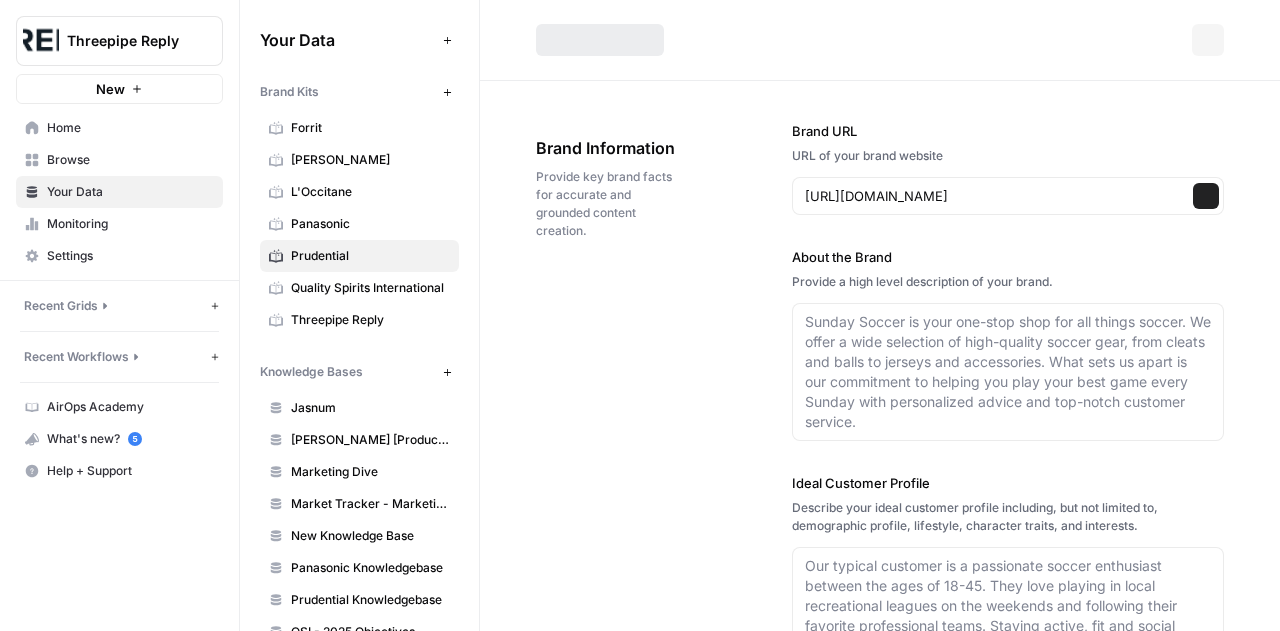 type on "Prudential is a leading international financial services group focused on providing life insurance, health insurance, and asset management solutions. With a strong presence across Asia and Africa, the company is dedicated to helping individuals and families secure their financial futures and protect what matters most. Prudential combines deep local expertise with global experience to deliver innovative products tailored to diverse markets. The company is committed to building long-term relationships with customers, partners, and communities, supporting them through every stage of life." 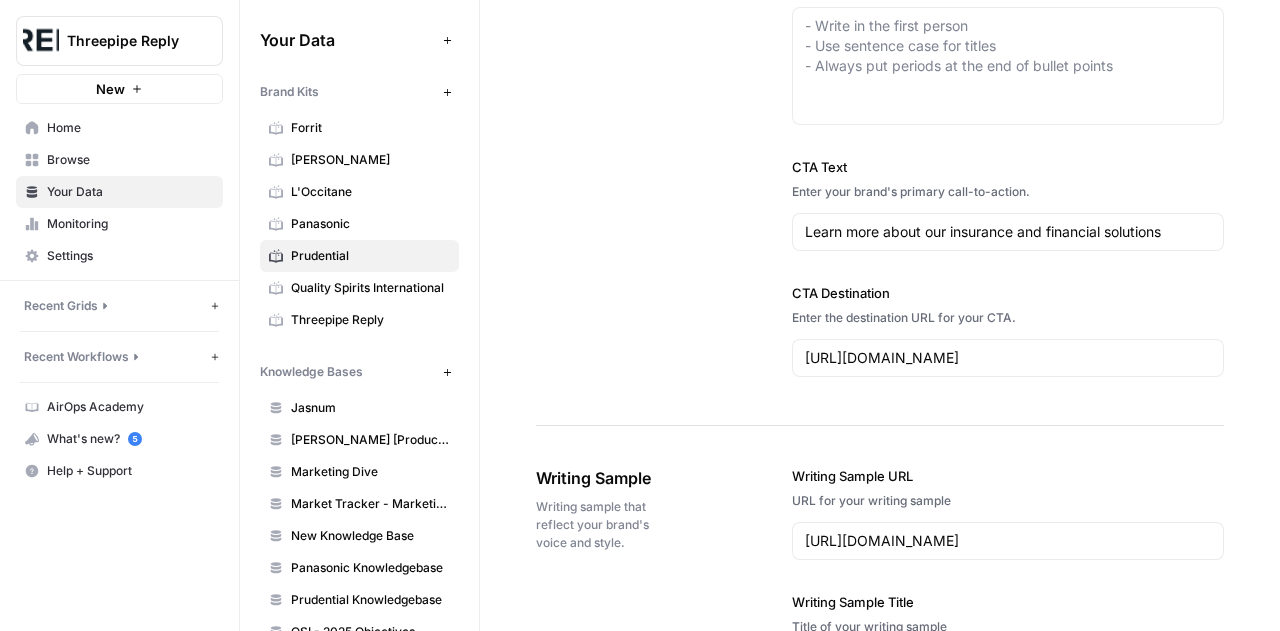 scroll, scrollTop: 2169, scrollLeft: 0, axis: vertical 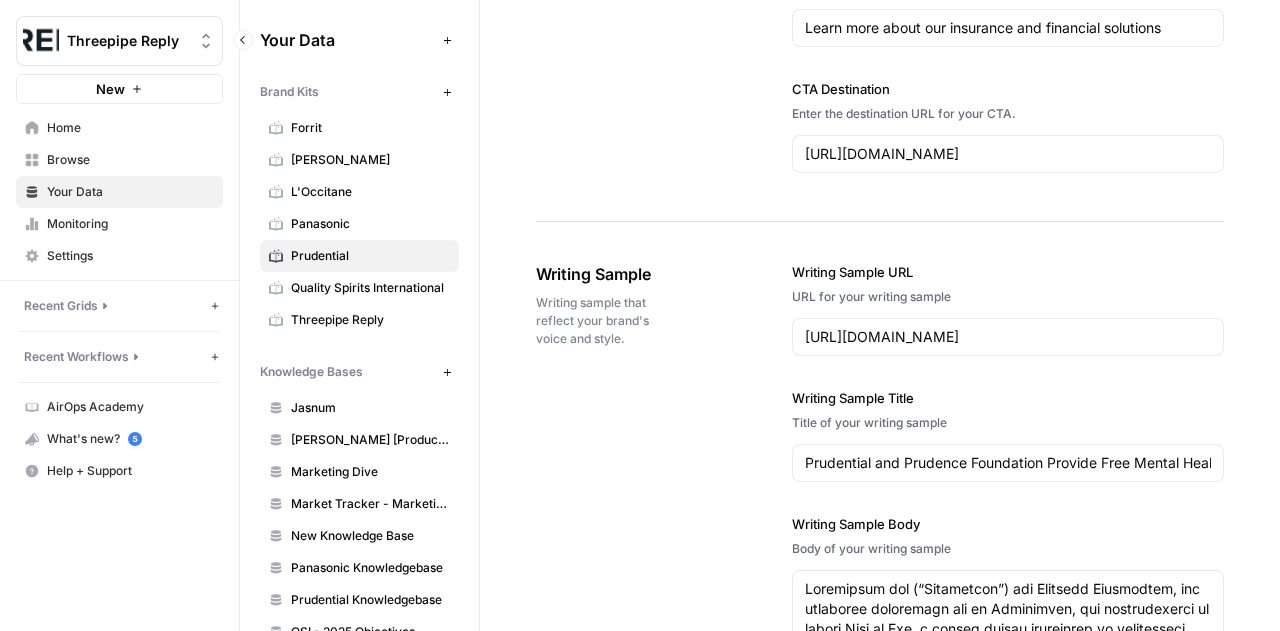 click on "Recent Grids" at bounding box center [61, 306] 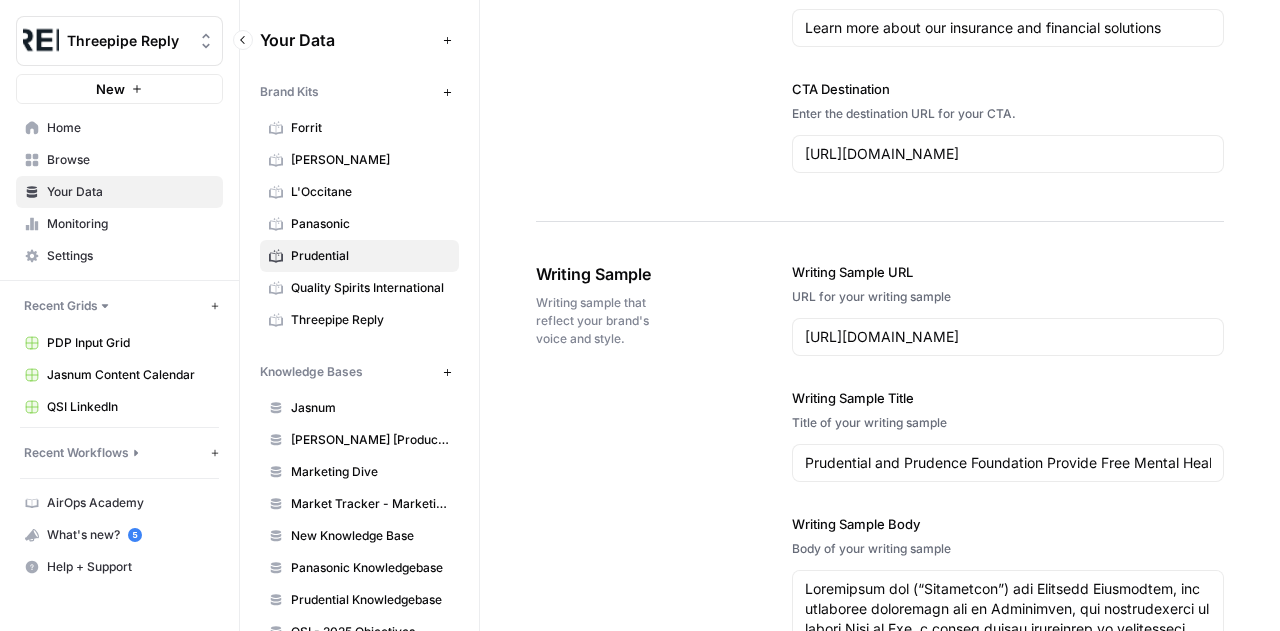 click on "Recent Workflows" at bounding box center (76, 453) 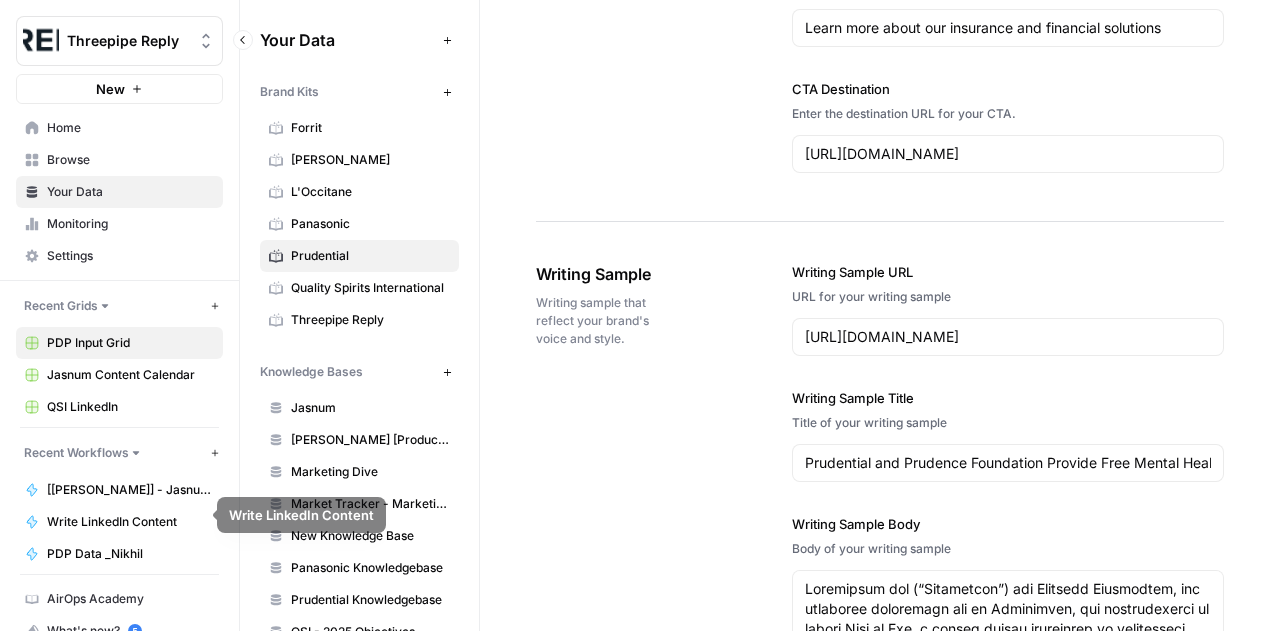 click on "PDP Input Grid" at bounding box center (130, 343) 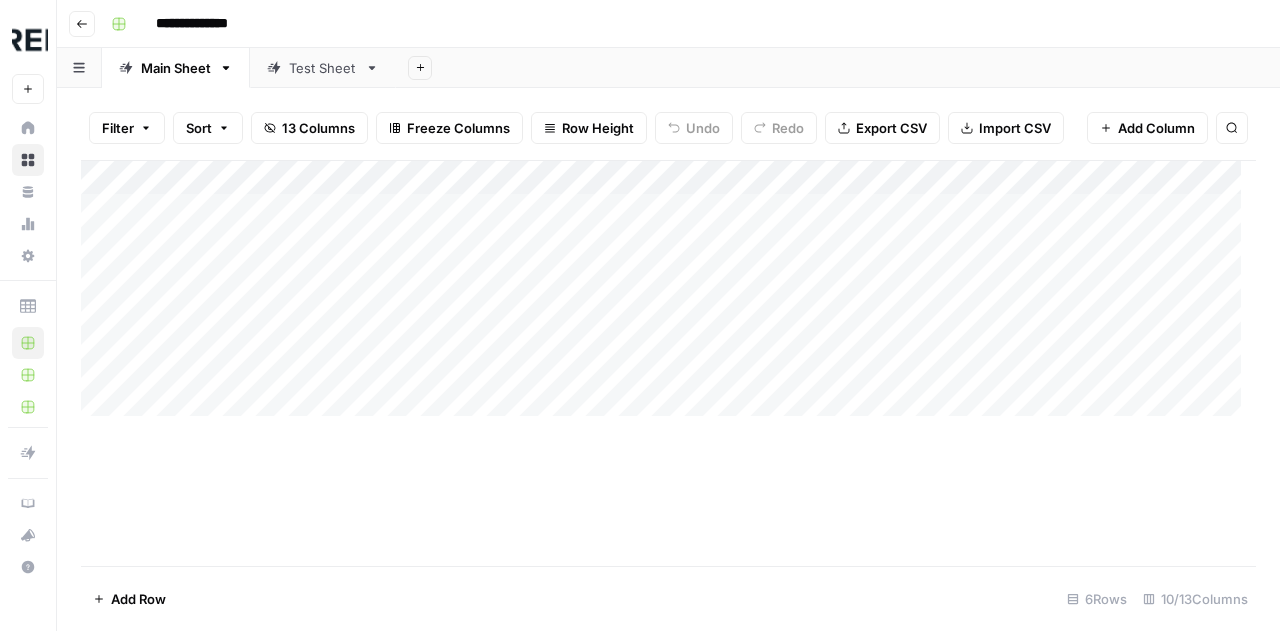 scroll, scrollTop: 0, scrollLeft: 2, axis: horizontal 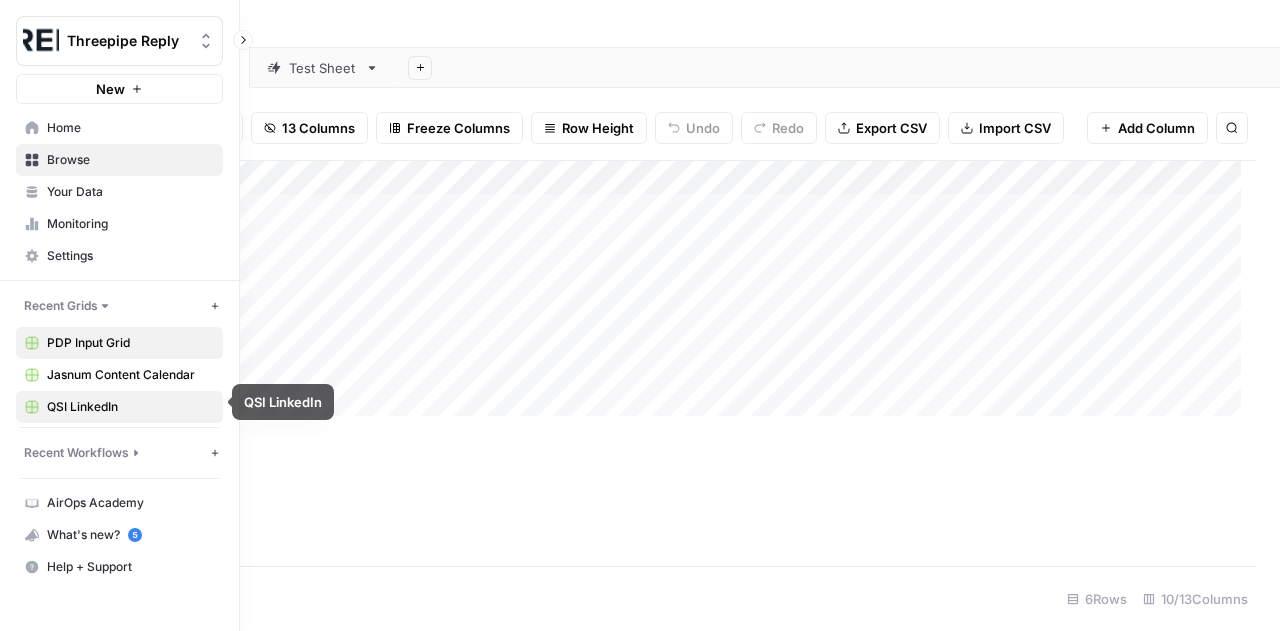 click on "QSI LinkedIn" at bounding box center [130, 407] 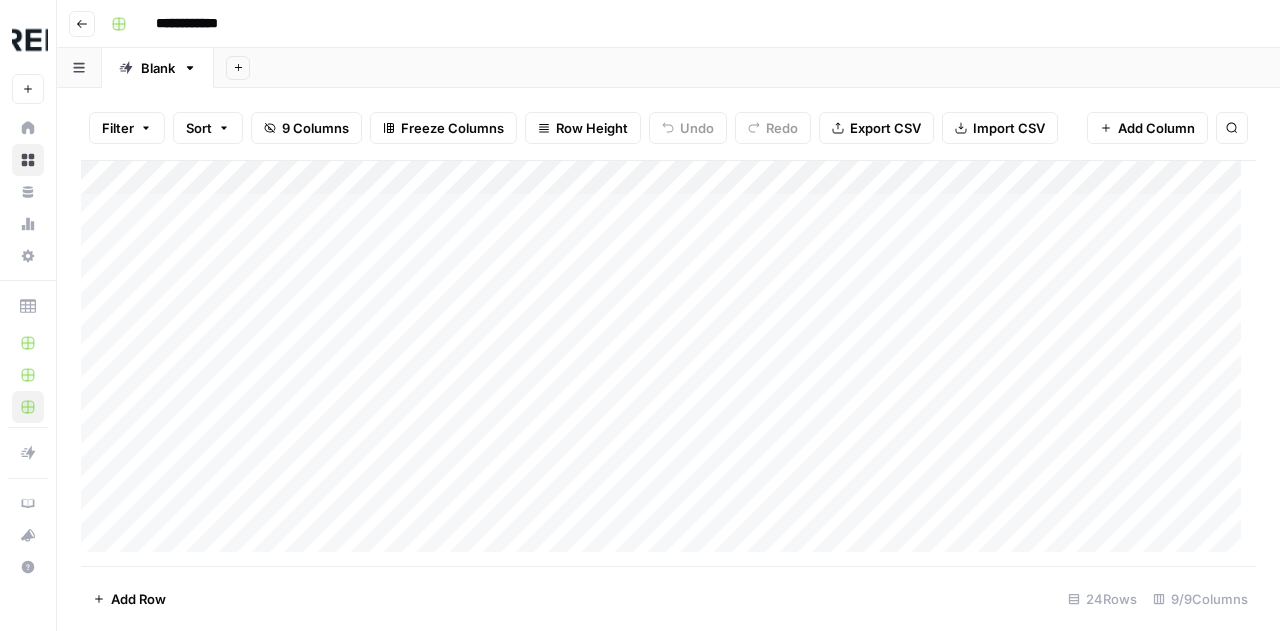 scroll, scrollTop: 1, scrollLeft: 0, axis: vertical 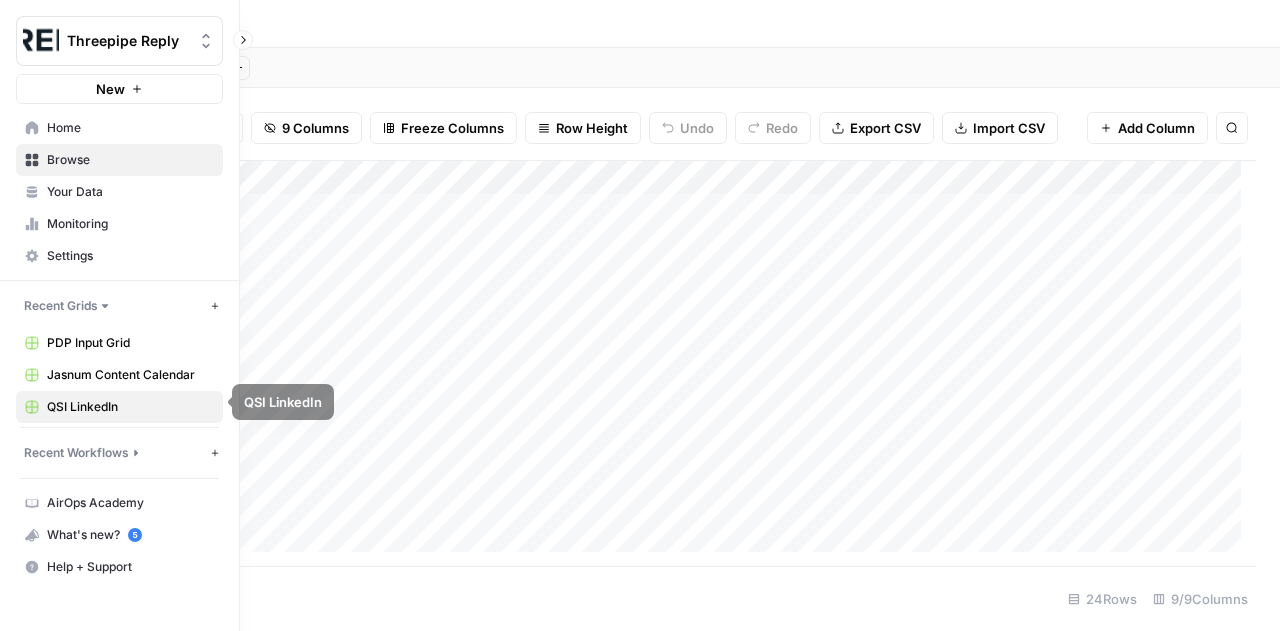 click on "Recent Workflows" at bounding box center (76, 453) 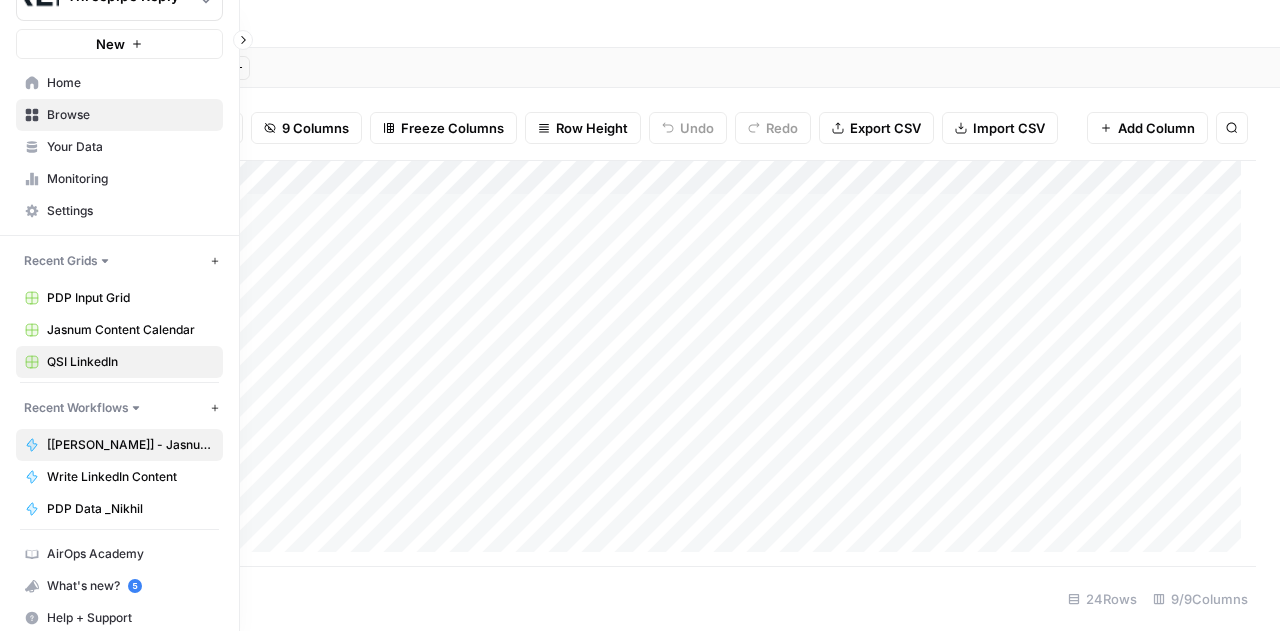 scroll, scrollTop: 45, scrollLeft: 0, axis: vertical 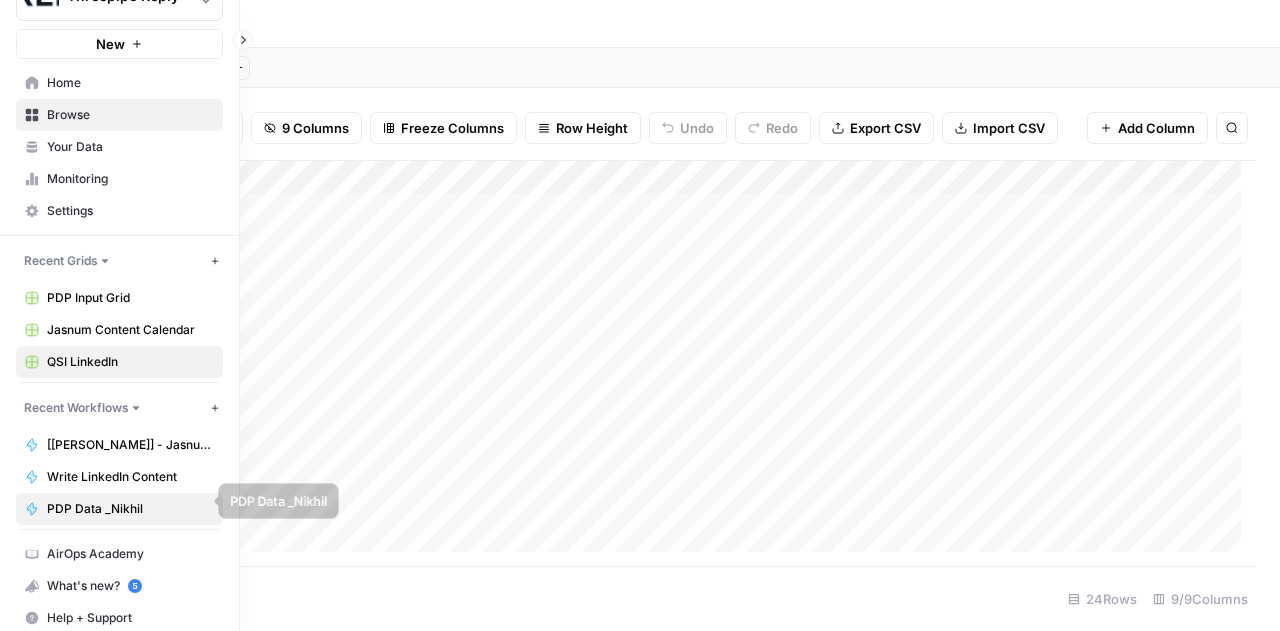 click on "PDP Data _Nikhil" at bounding box center [130, 509] 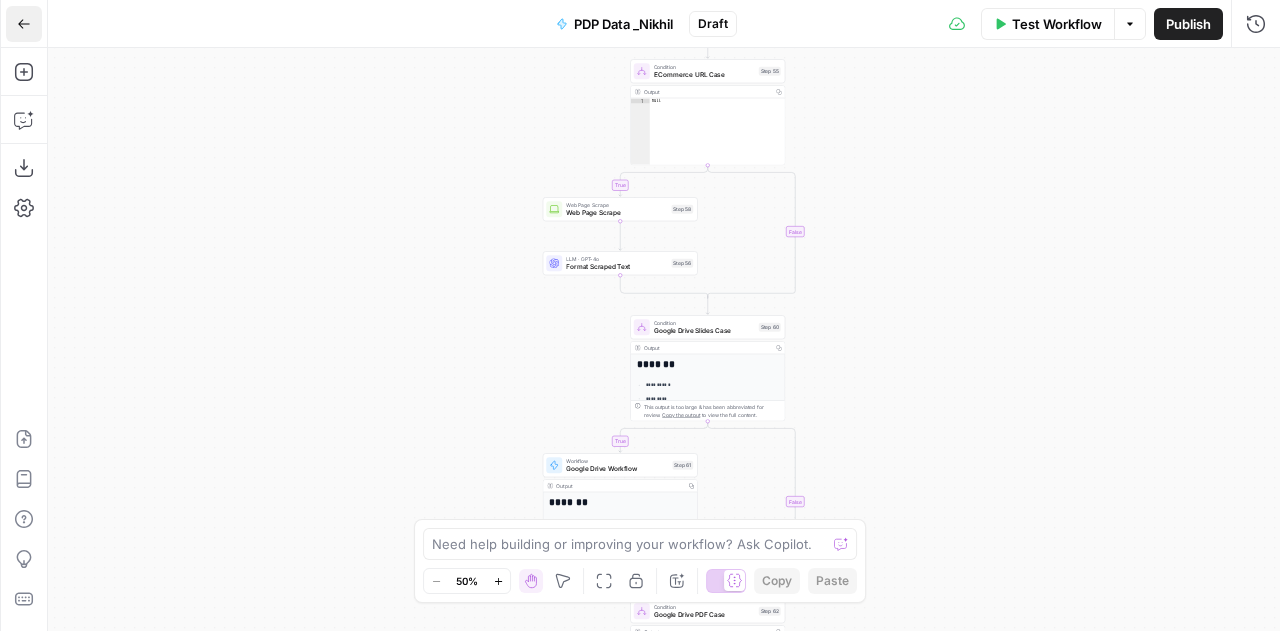 click 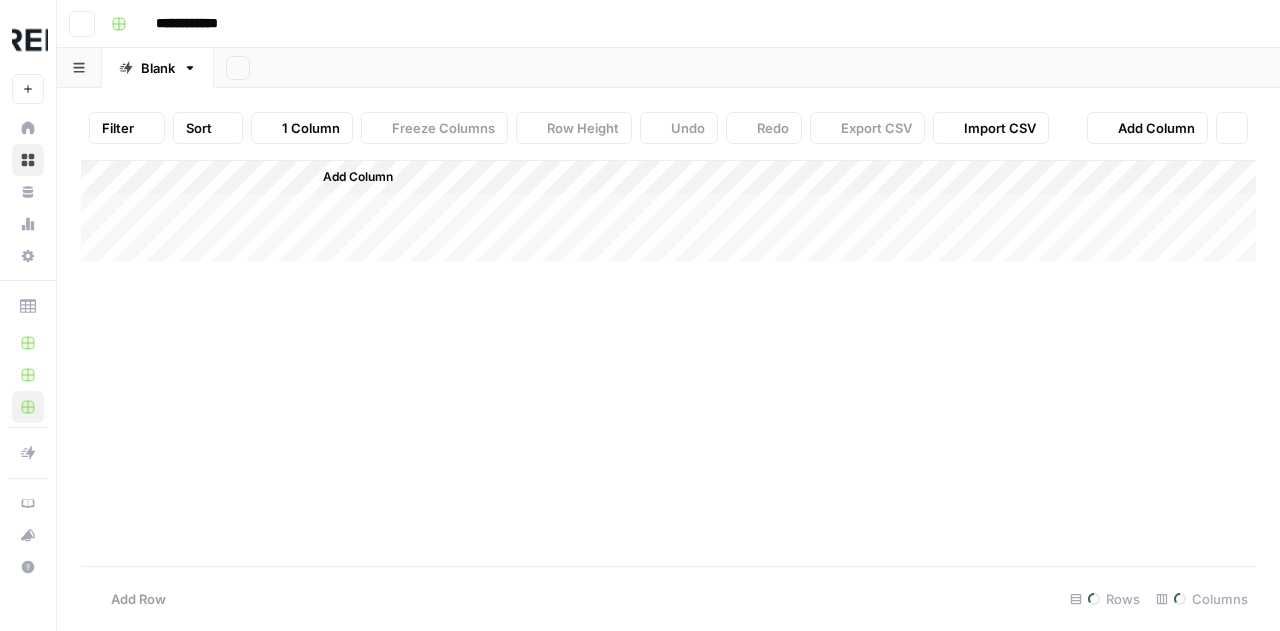 scroll, scrollTop: 0, scrollLeft: 0, axis: both 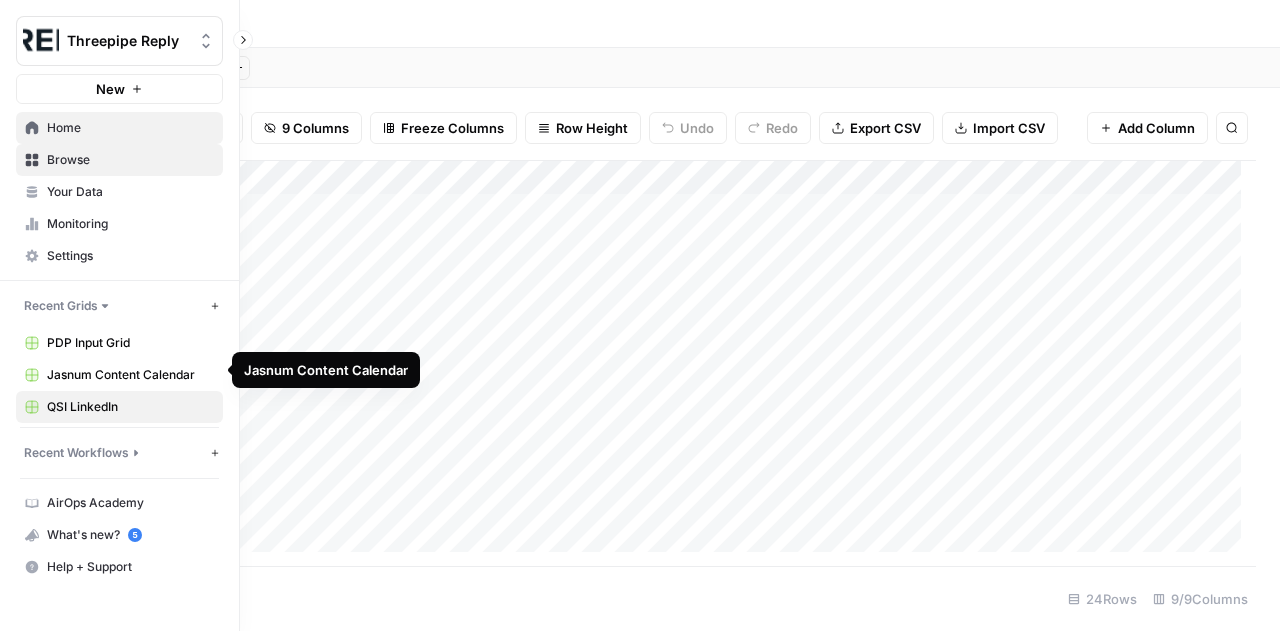 click on "Home" at bounding box center [130, 128] 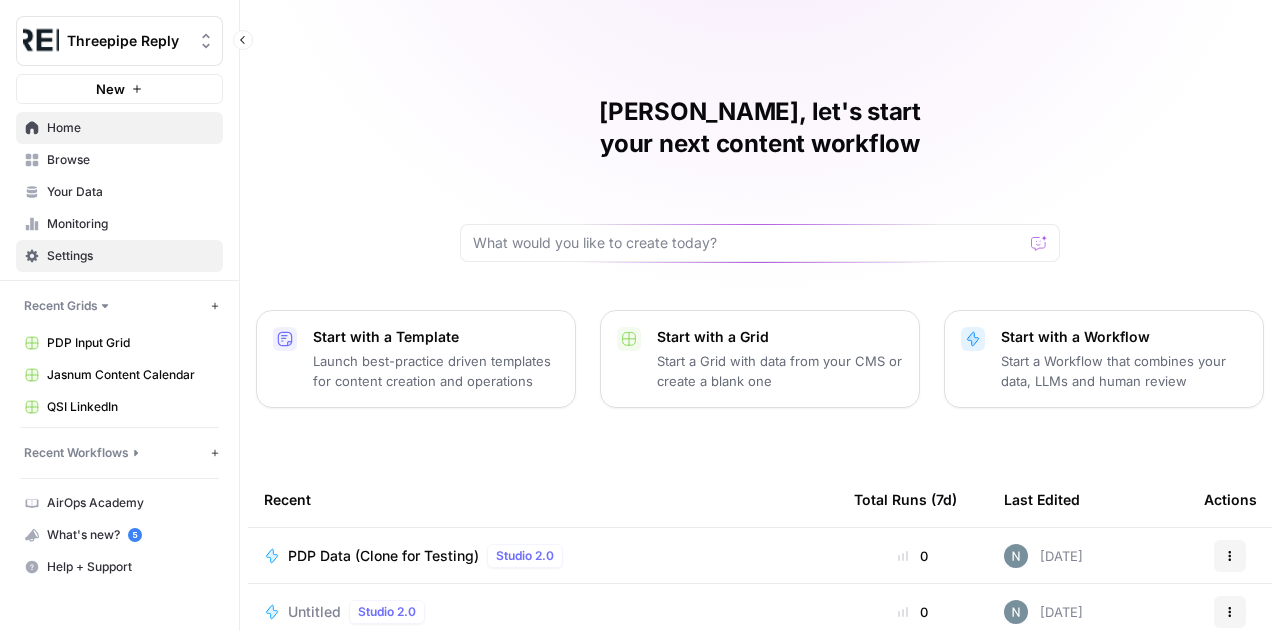 click on "Settings" at bounding box center [130, 256] 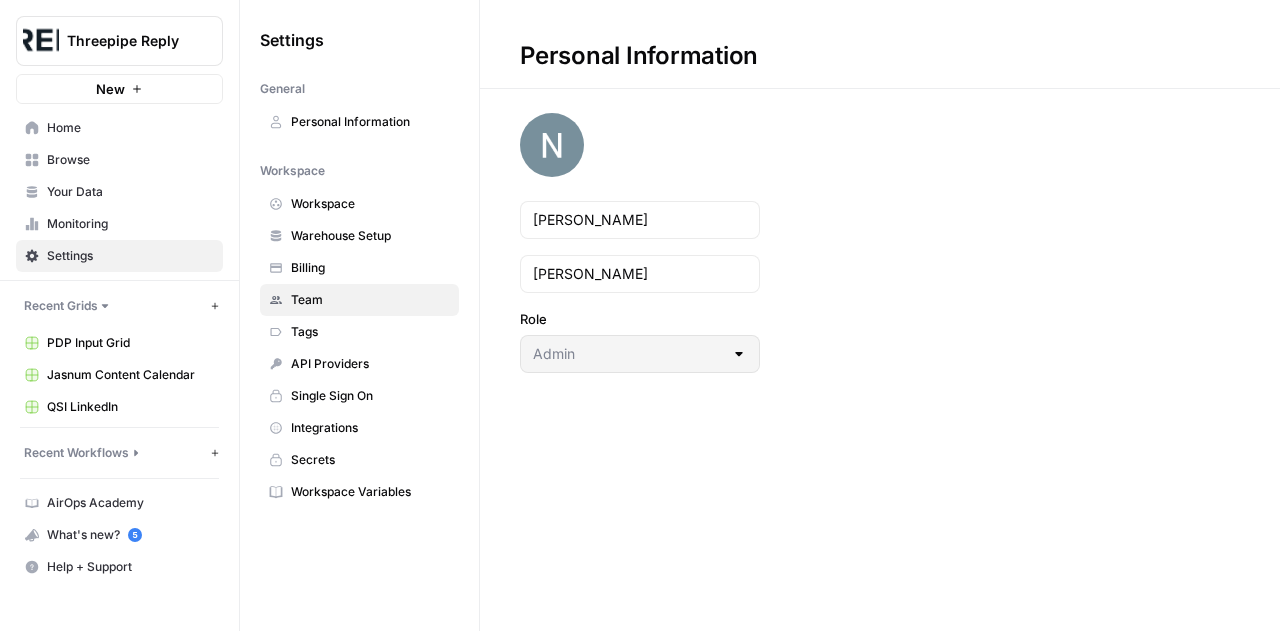 click on "Team" at bounding box center [370, 300] 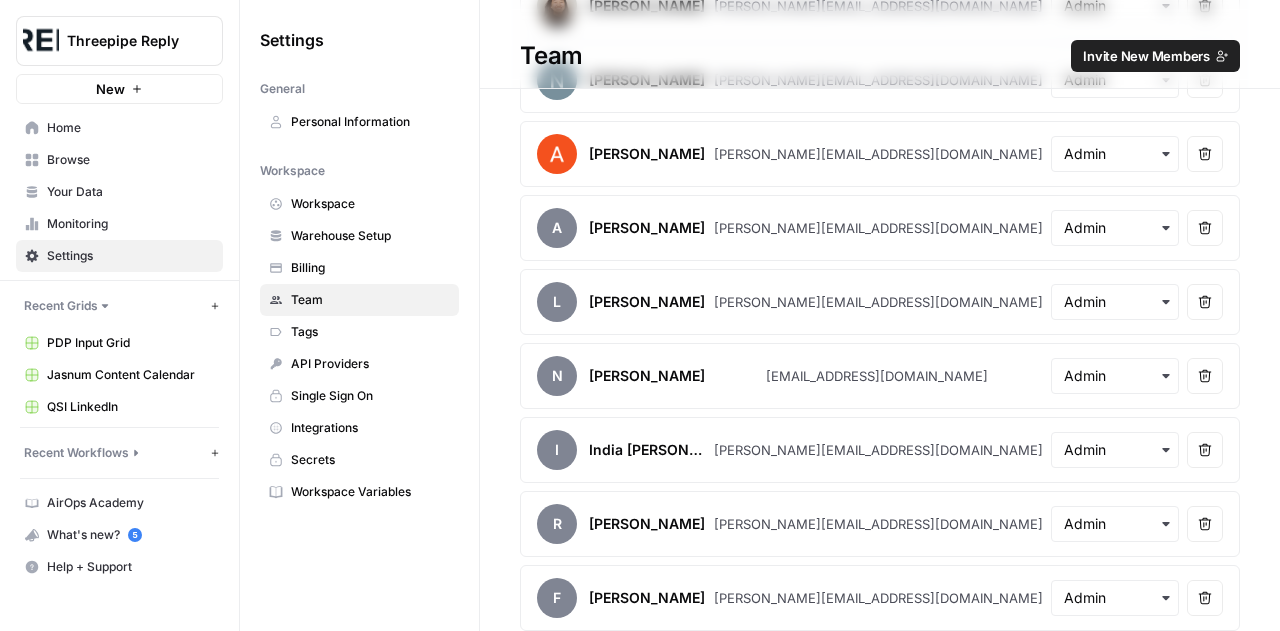 scroll, scrollTop: 0, scrollLeft: 0, axis: both 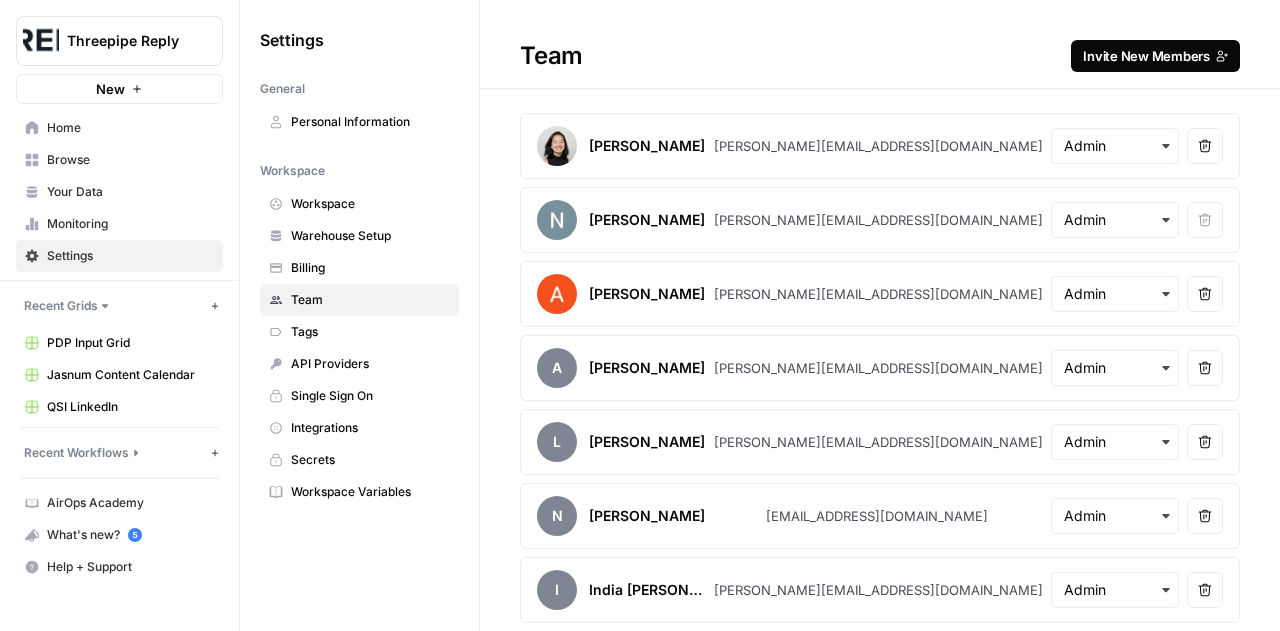 click on "Invite New Members" at bounding box center (1146, 56) 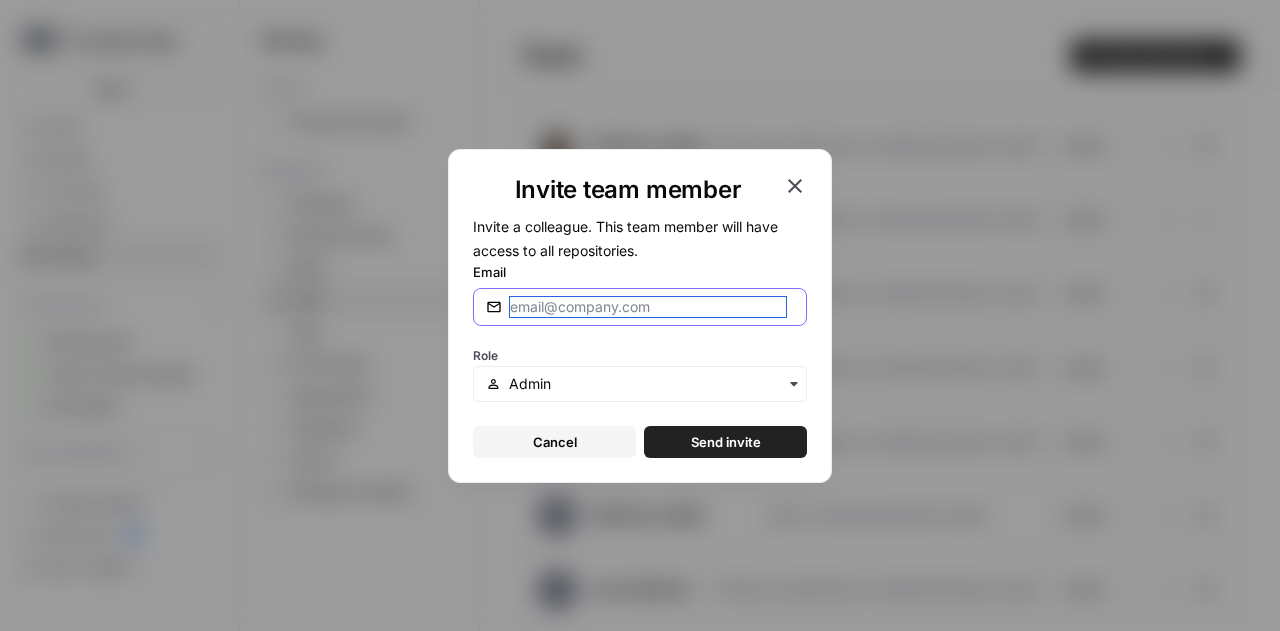 click on "Email" at bounding box center [648, 307] 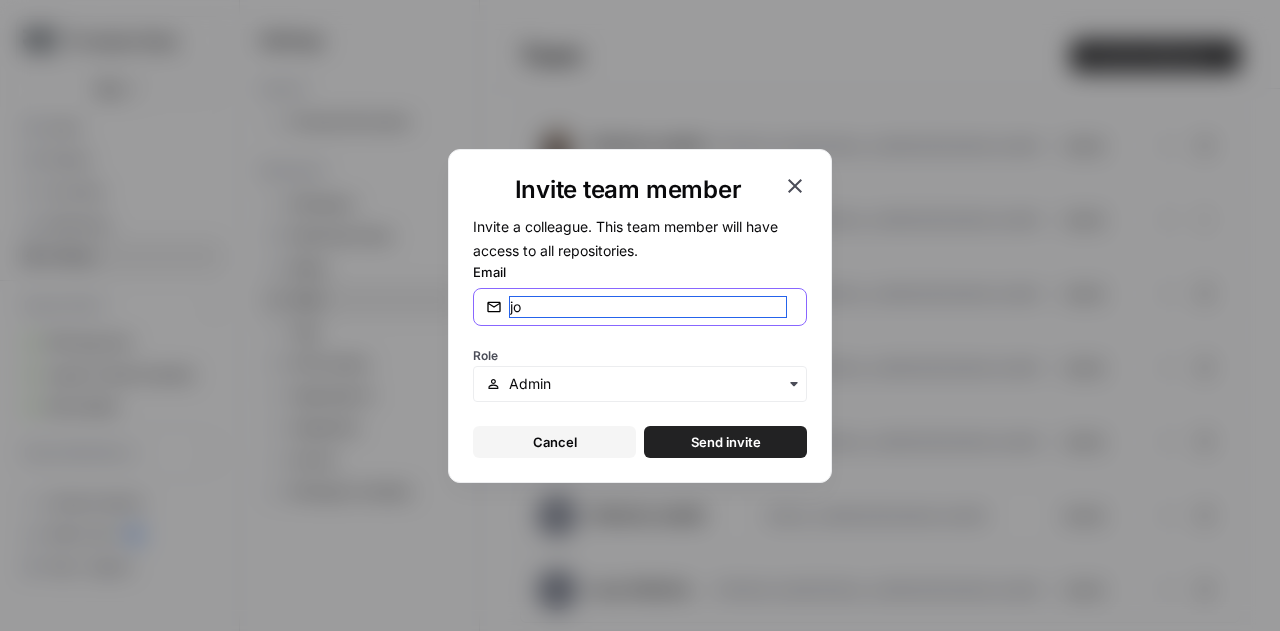paste on ""Joe Oliva" <j.oliva@reply.com>" 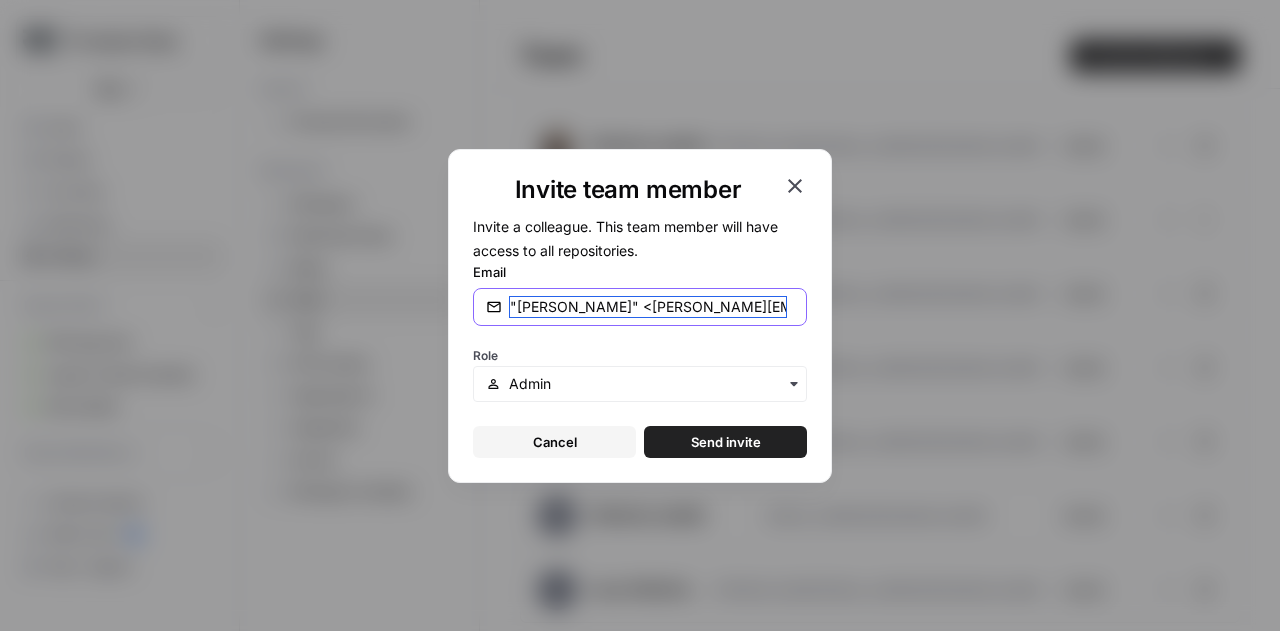drag, startPoint x: 592, startPoint y: 306, endPoint x: 266, endPoint y: 237, distance: 333.22214 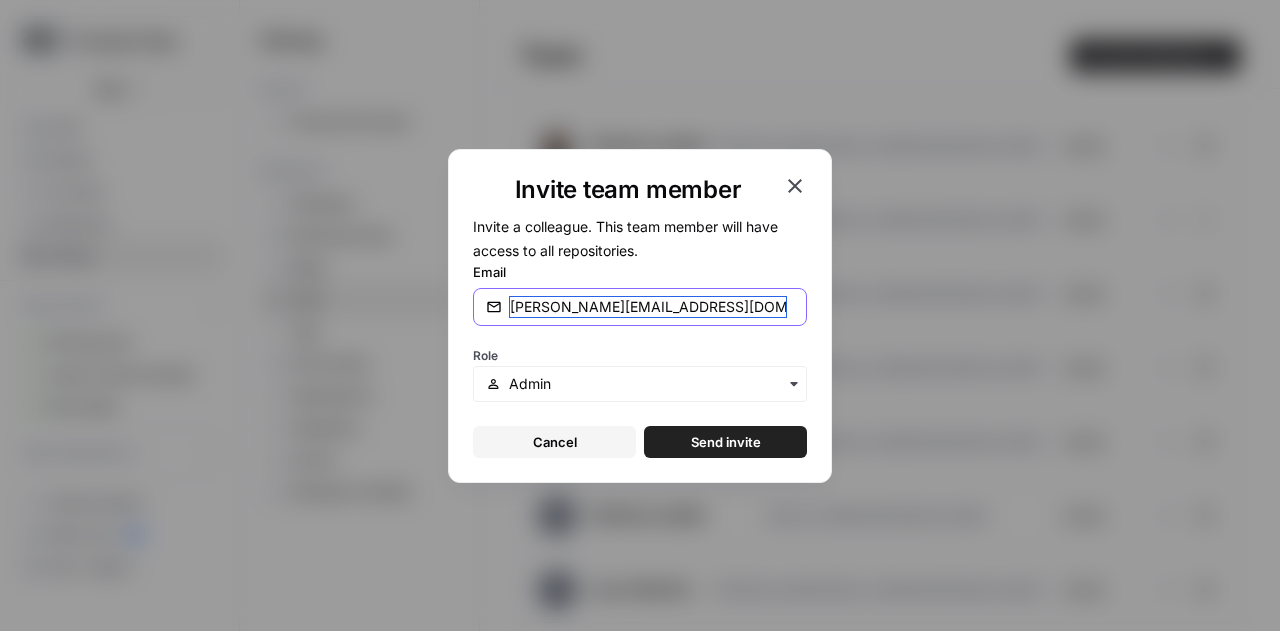 click on "j.oliva@reply.com>" at bounding box center [648, 307] 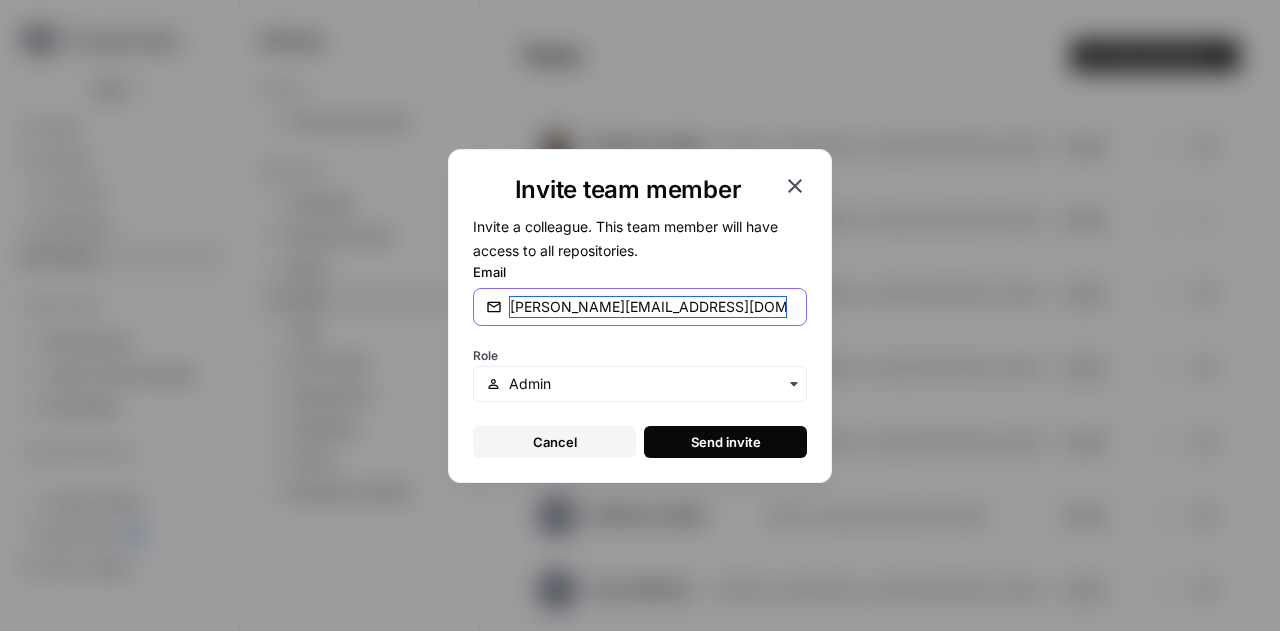 type on "j.oliva@reply.com" 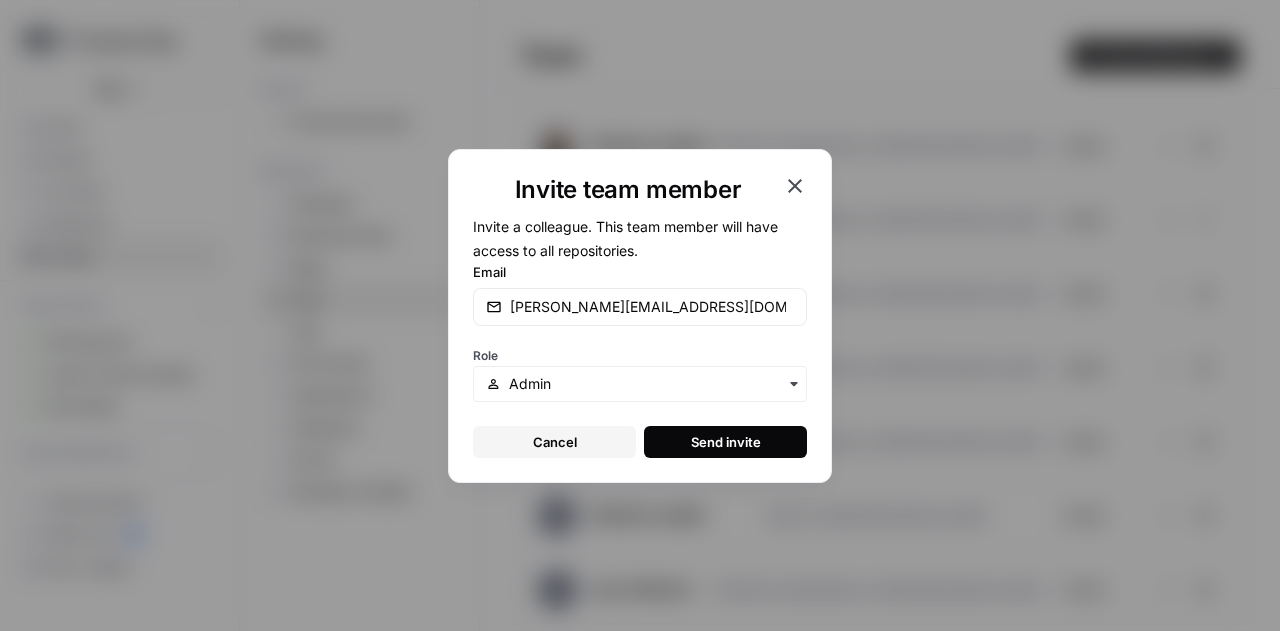 click on "Send invite" at bounding box center [726, 442] 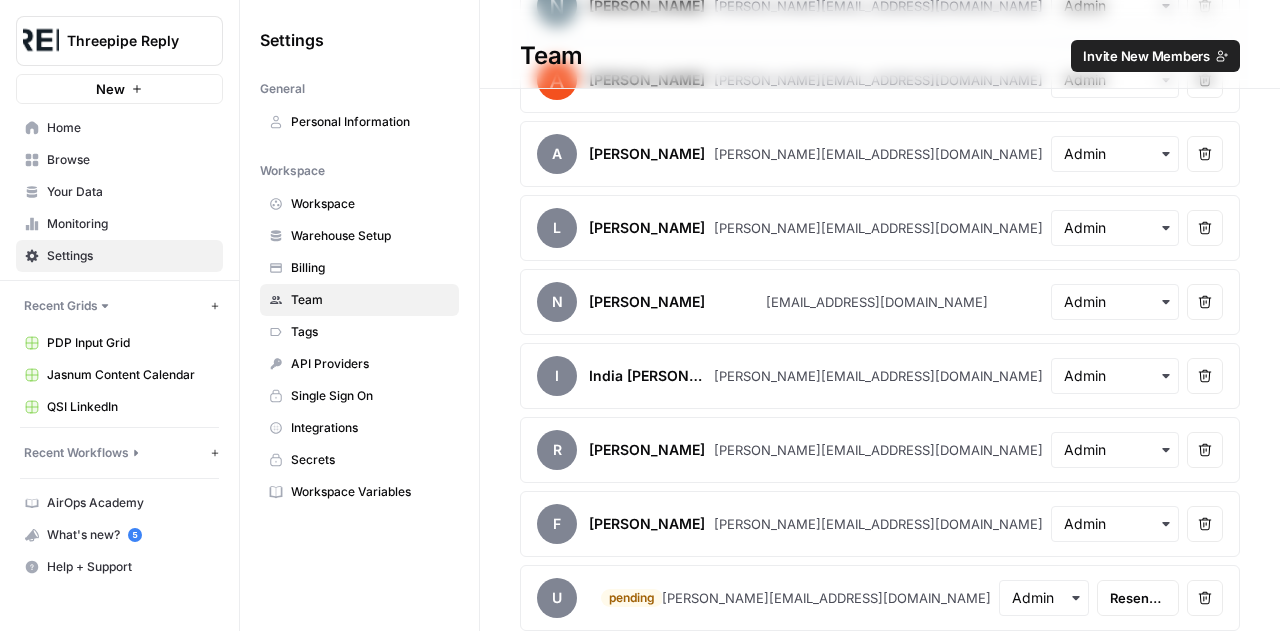 scroll, scrollTop: 0, scrollLeft: 0, axis: both 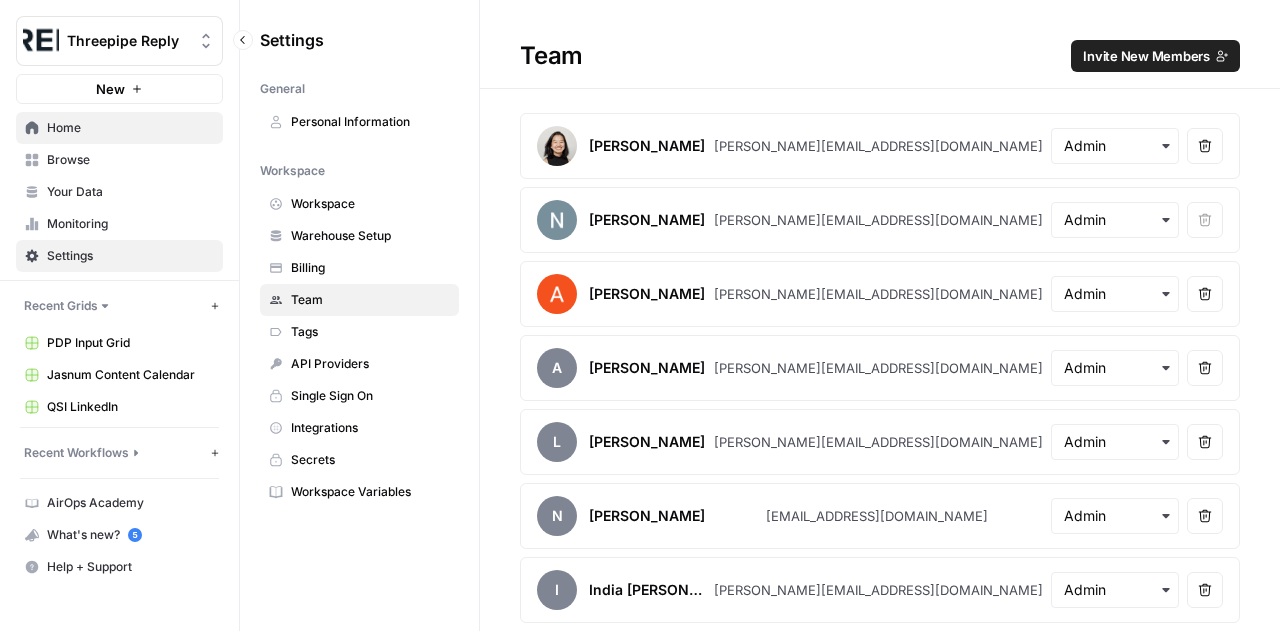 click on "Home" at bounding box center [130, 128] 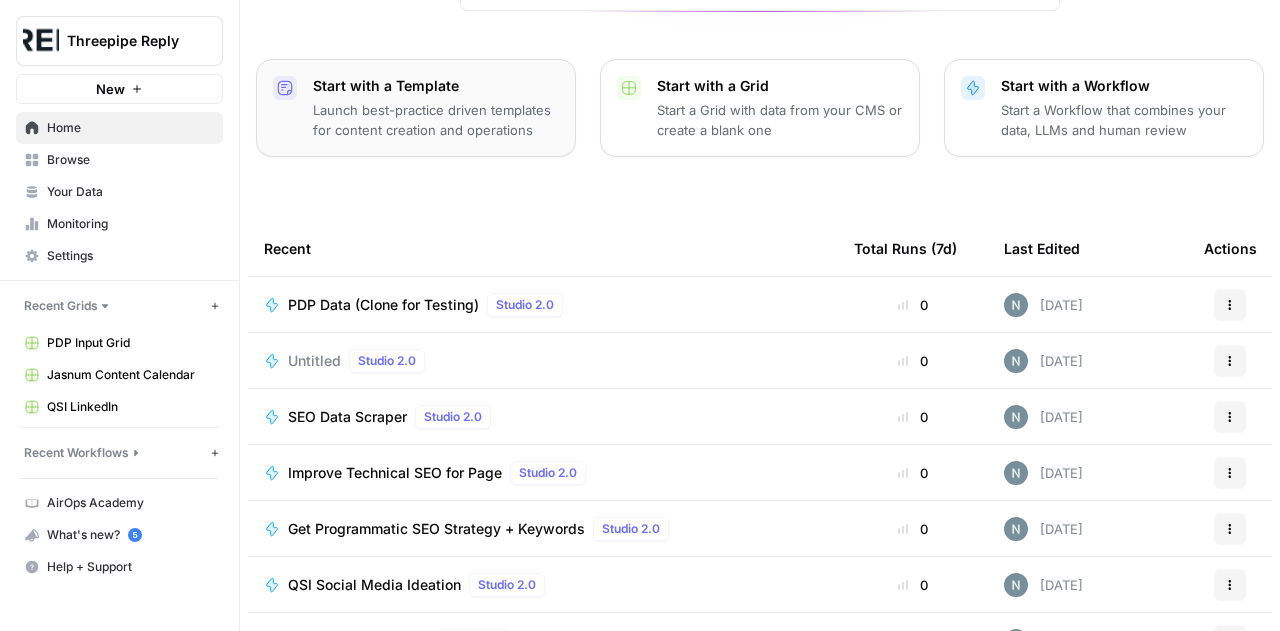 scroll, scrollTop: 287, scrollLeft: 0, axis: vertical 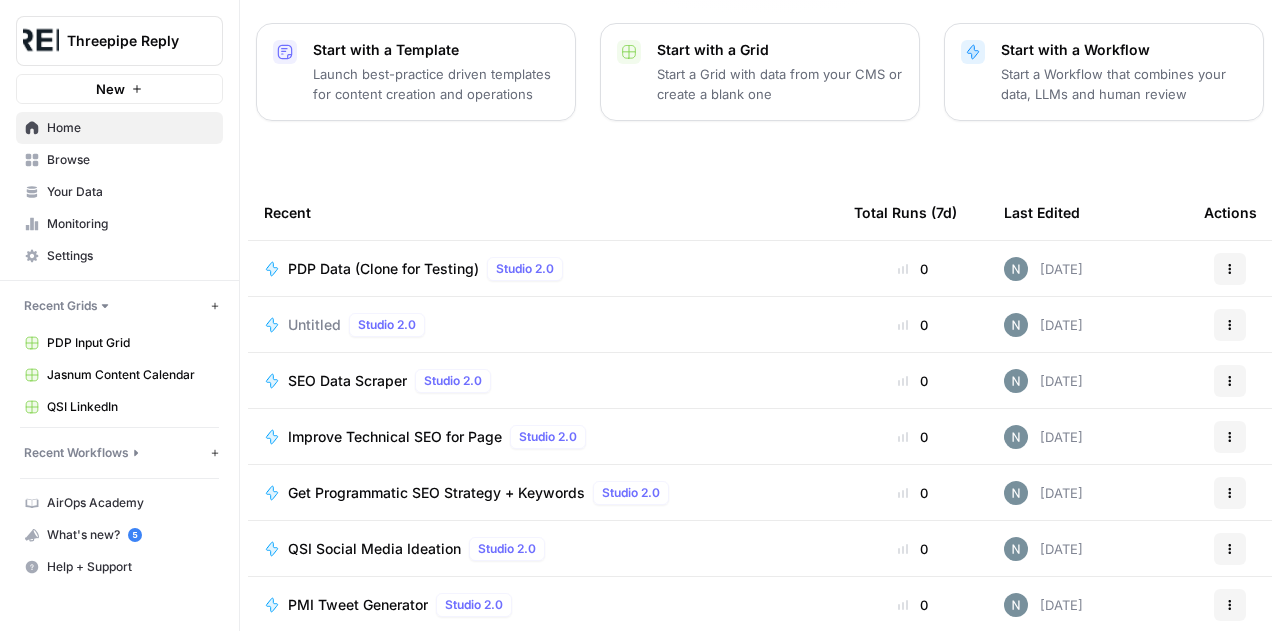 click on "Recent" at bounding box center (543, 212) 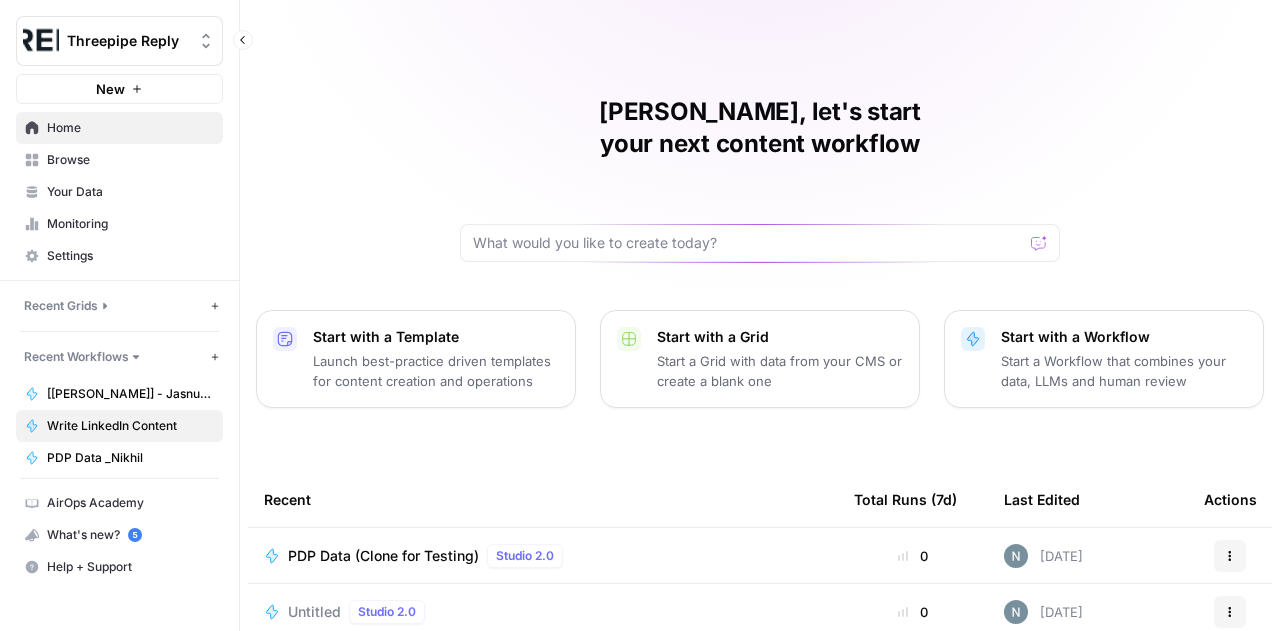 scroll, scrollTop: 0, scrollLeft: 0, axis: both 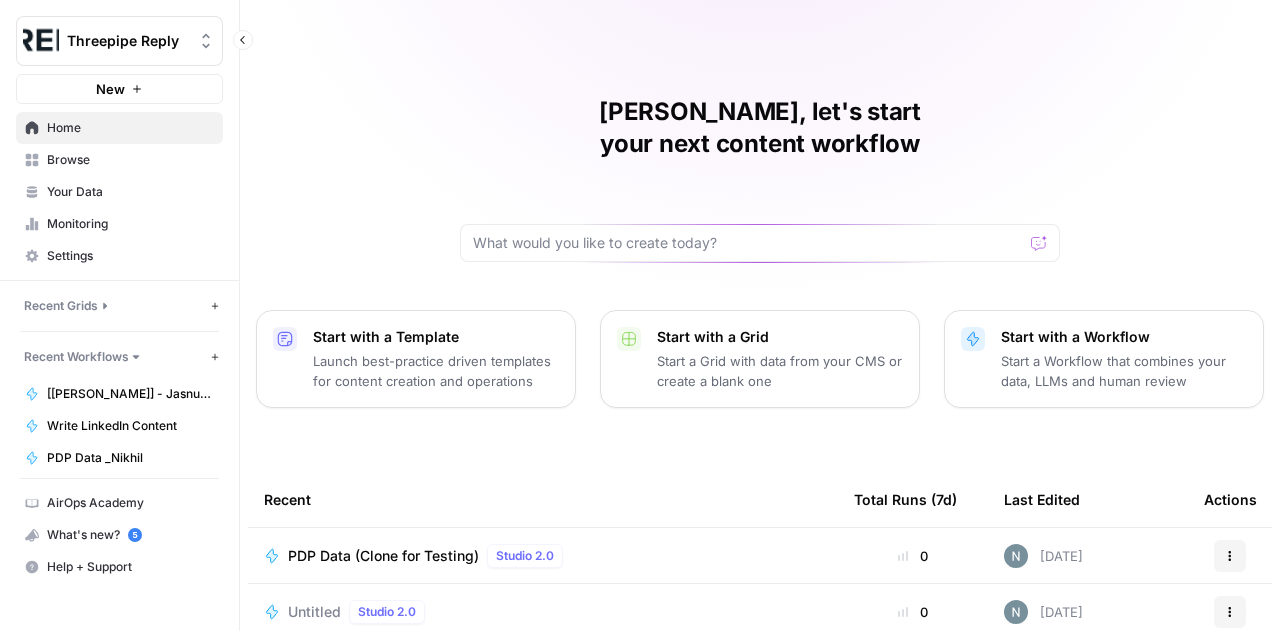 click on "Recent Workflows" at bounding box center (76, 357) 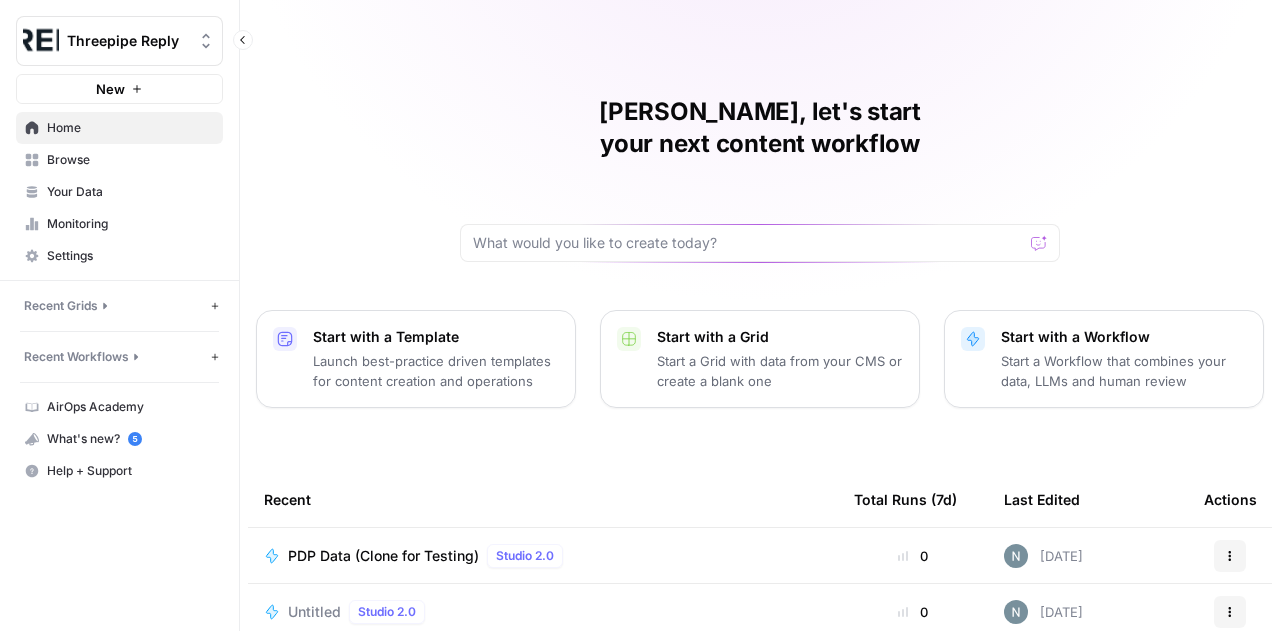 click on "Recent Workflows" at bounding box center [76, 357] 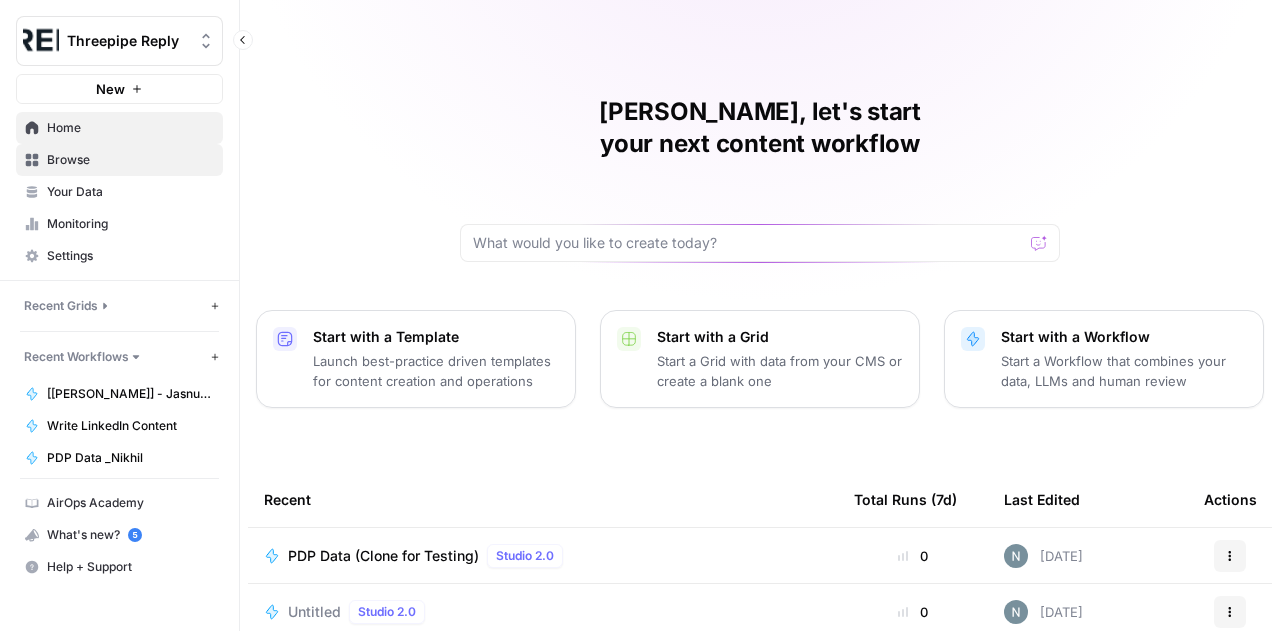 click on "Browse" at bounding box center (119, 160) 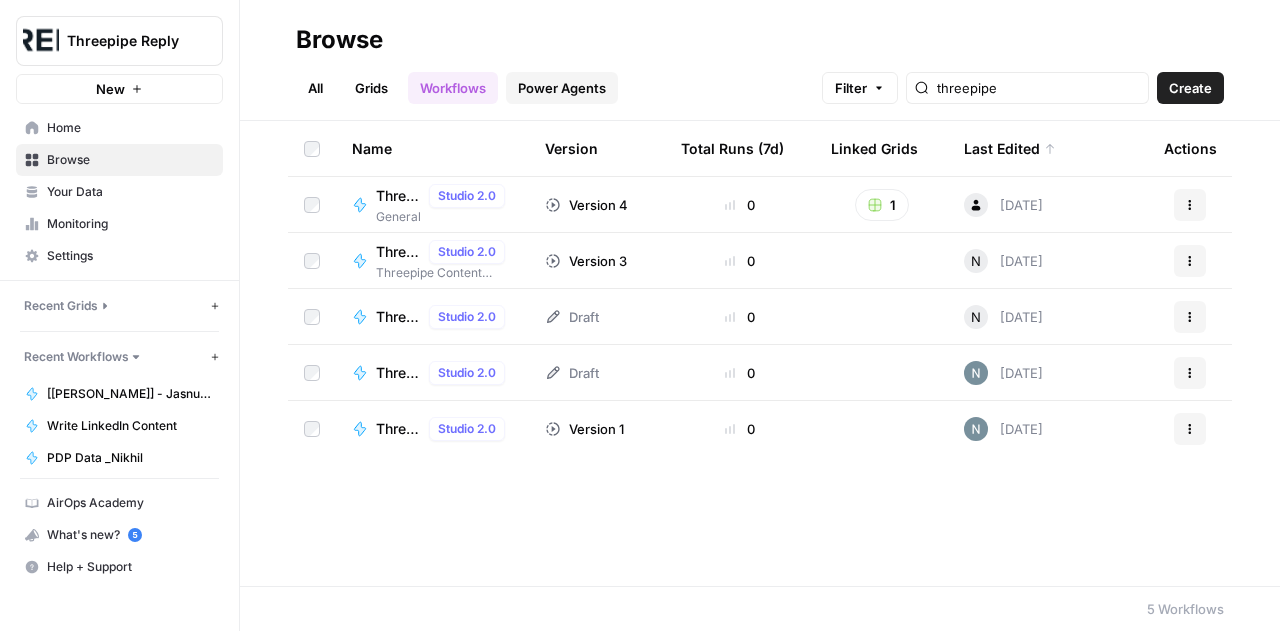 click on "Power Agents" at bounding box center (562, 88) 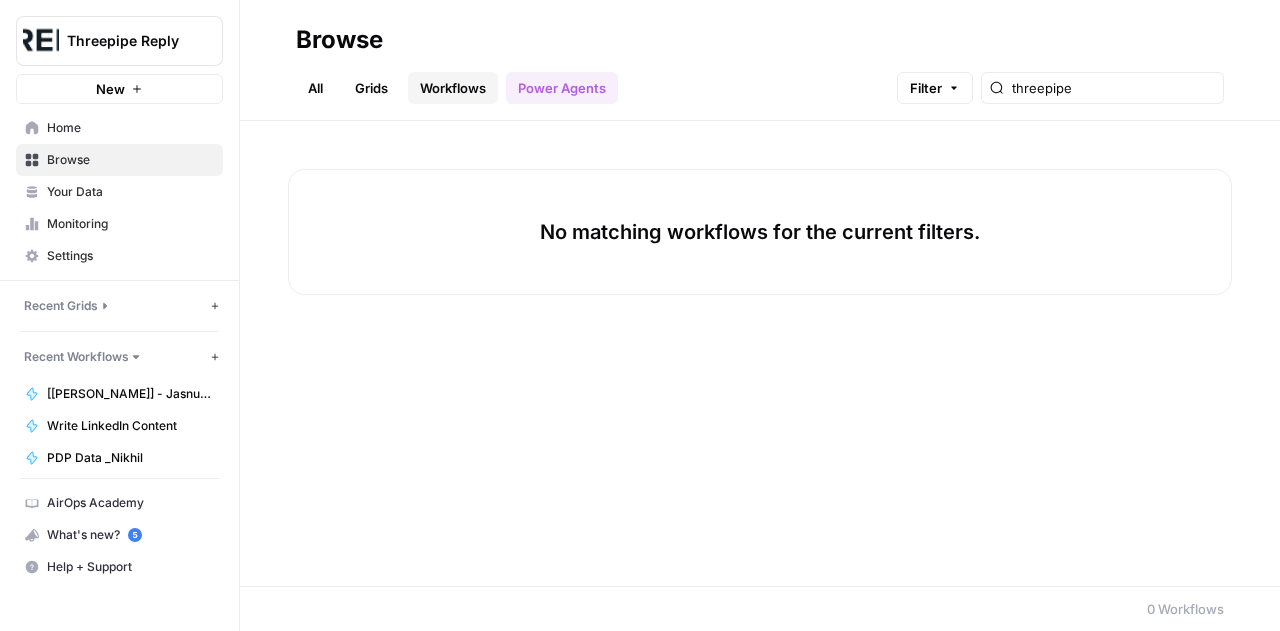 click on "Workflows" at bounding box center [453, 88] 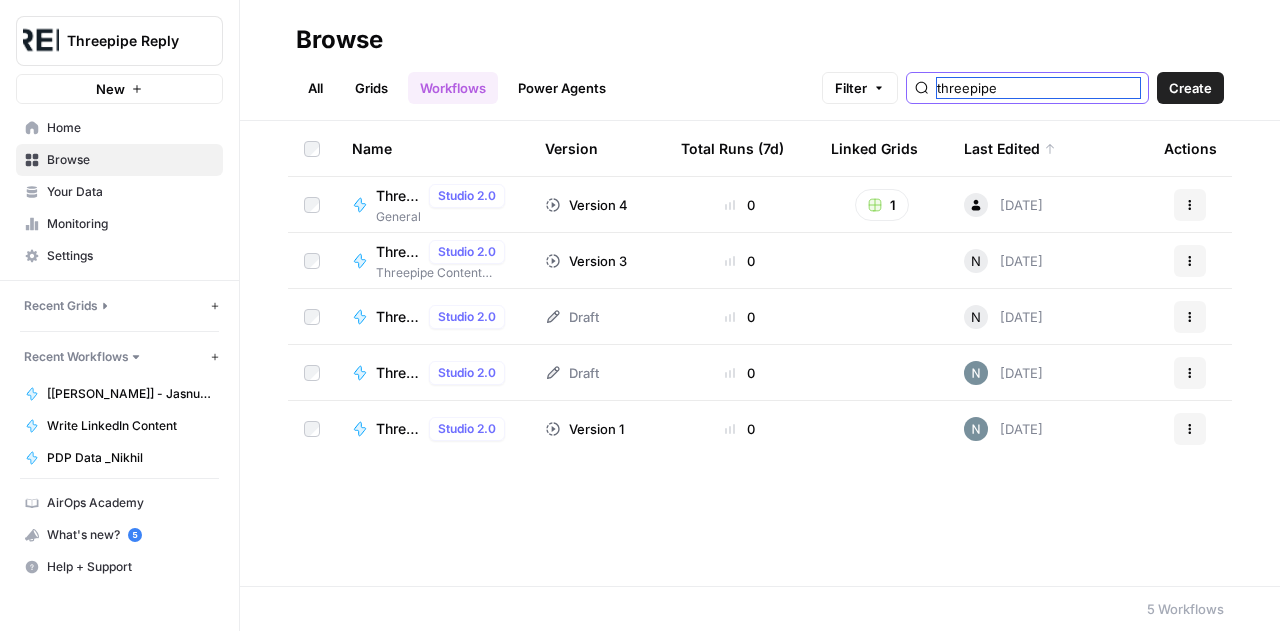 click on "threepipe" at bounding box center (1038, 88) 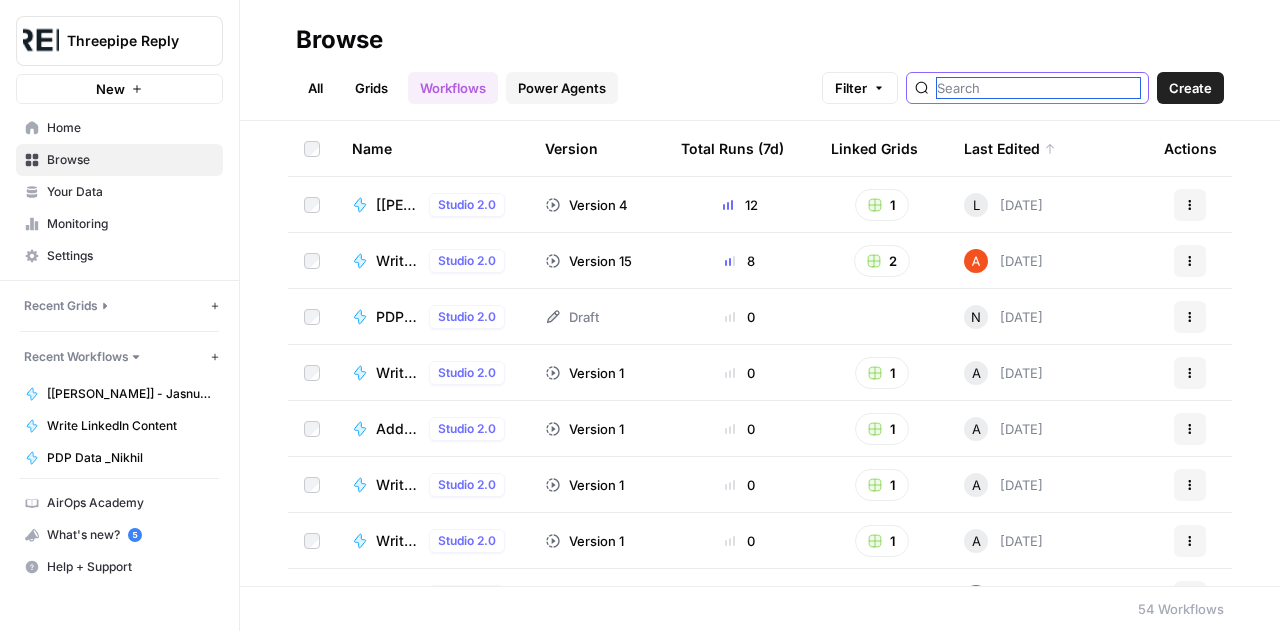 type 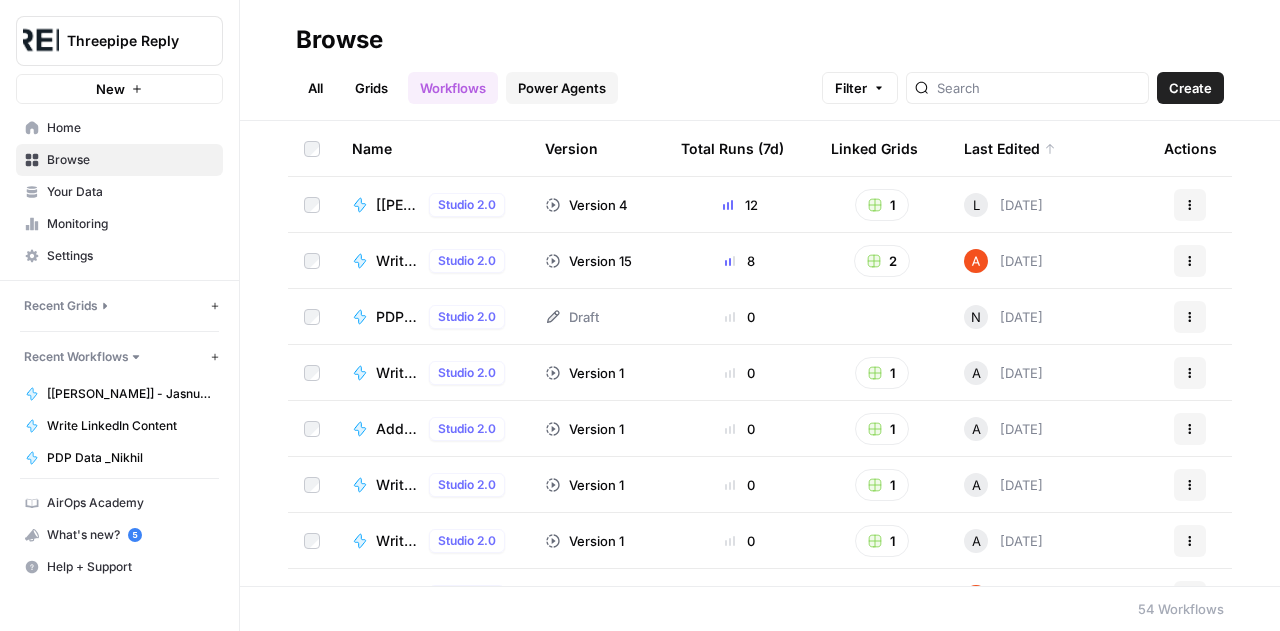 click on "Power Agents" at bounding box center [562, 88] 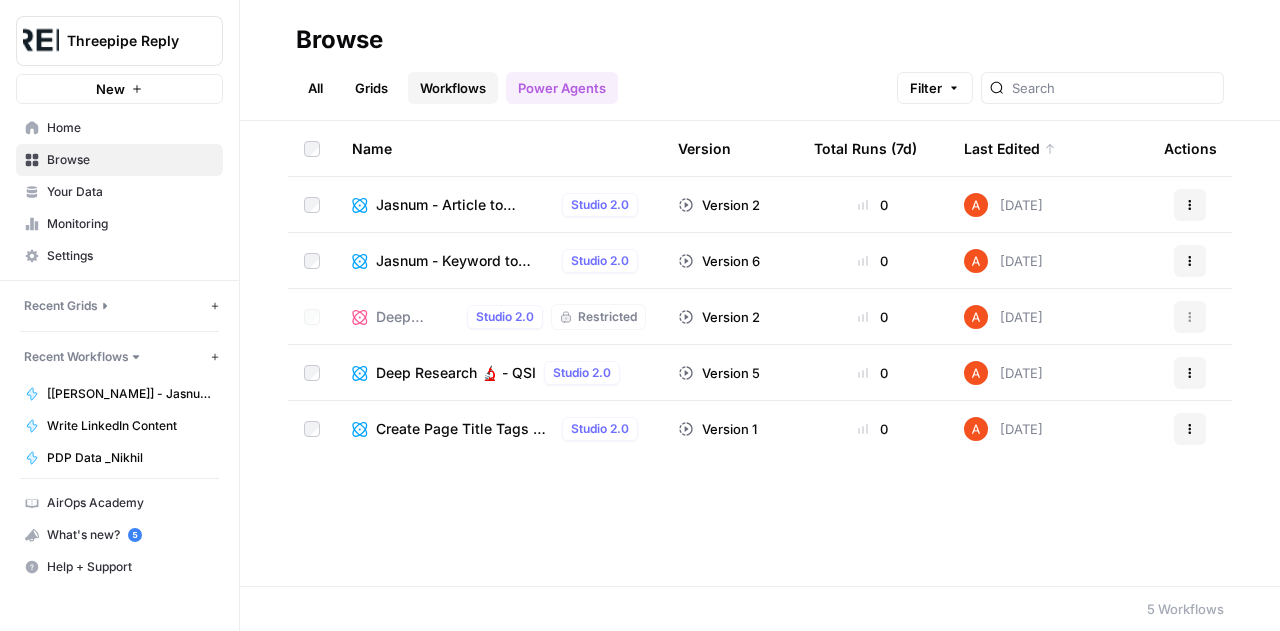 click on "Workflows" at bounding box center [453, 88] 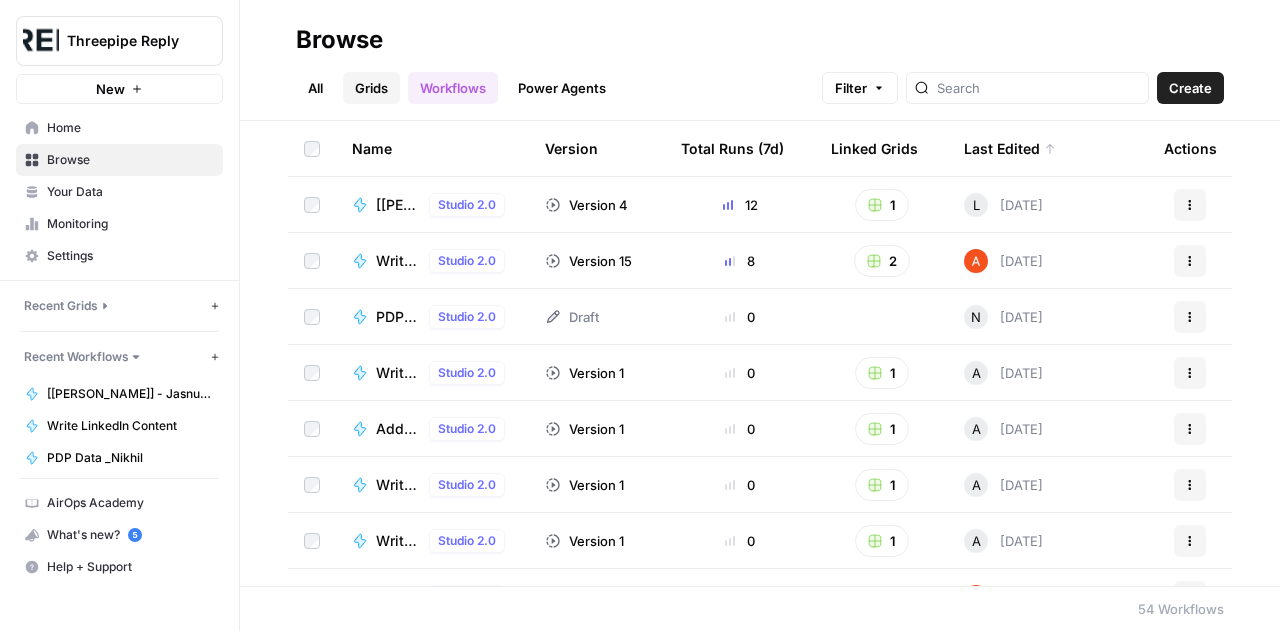 click on "Grids" at bounding box center [371, 88] 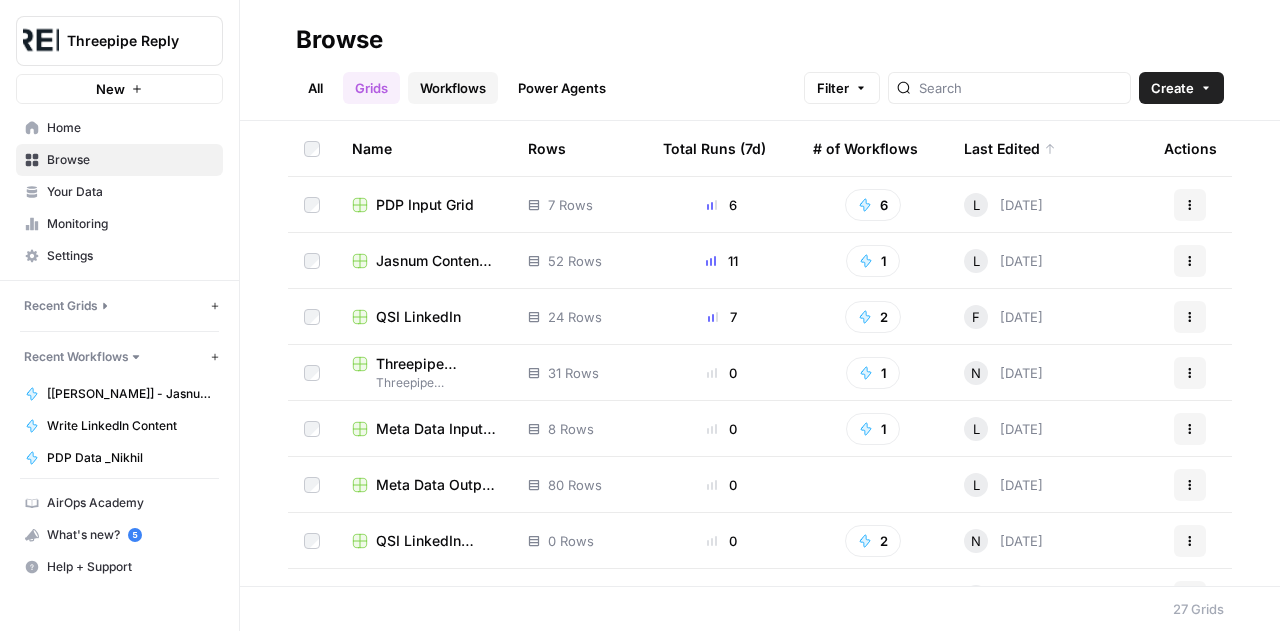 click on "Workflows" at bounding box center [453, 88] 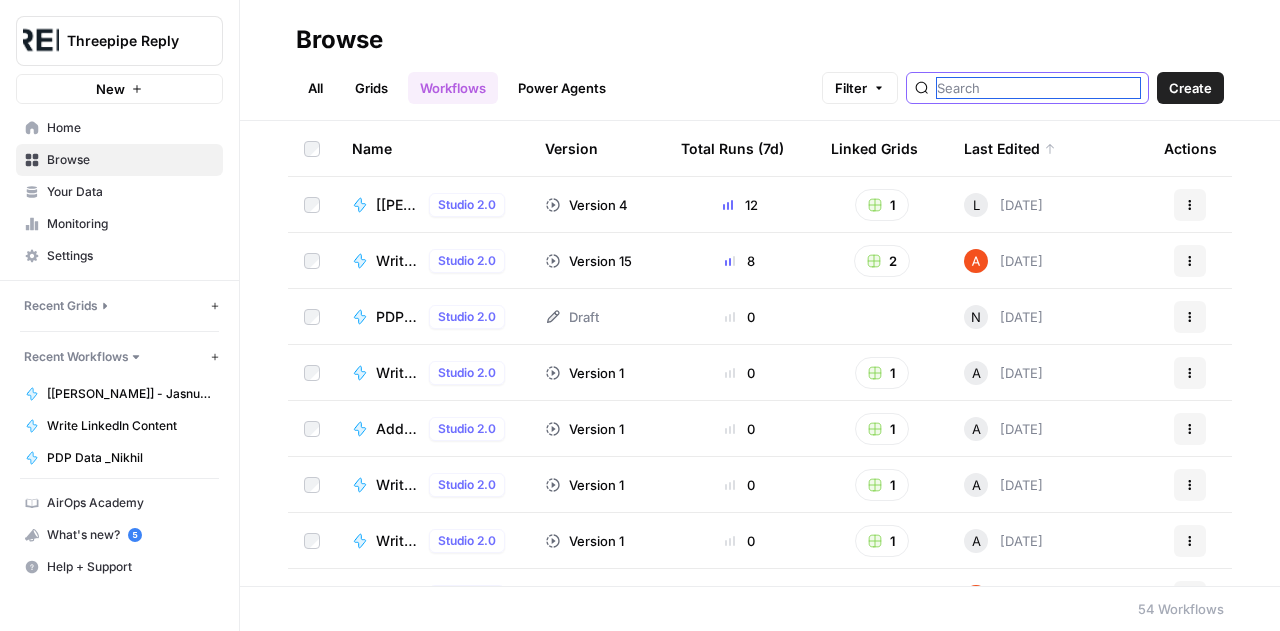 click at bounding box center (1038, 88) 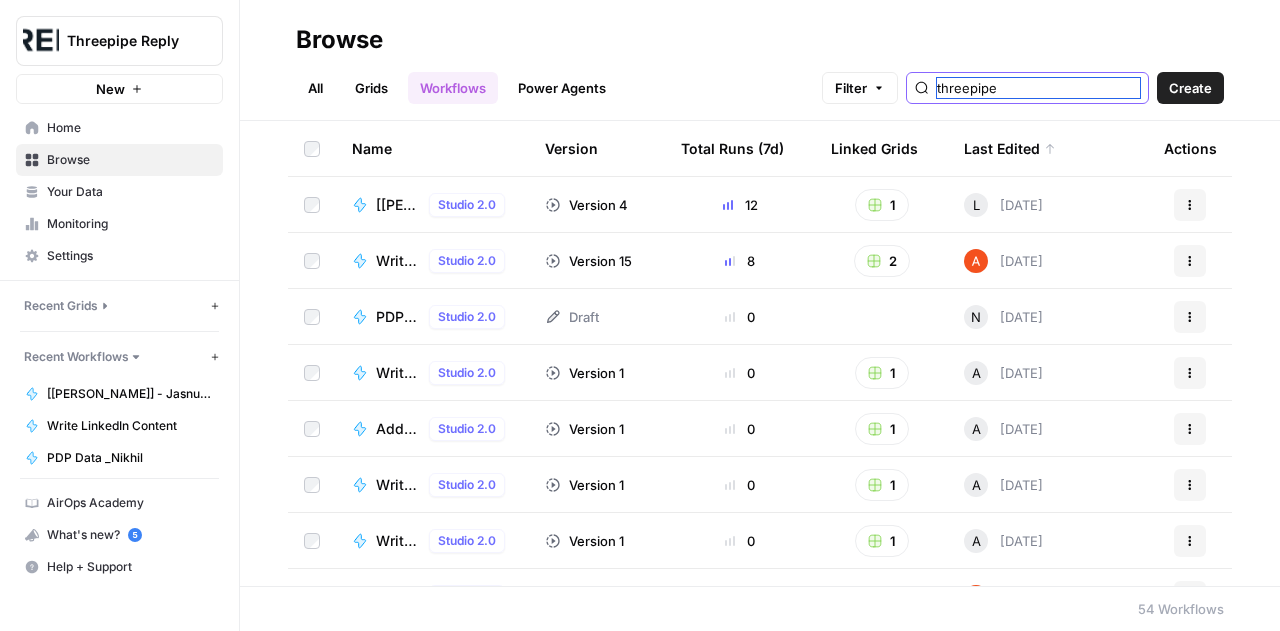type on "threepipe" 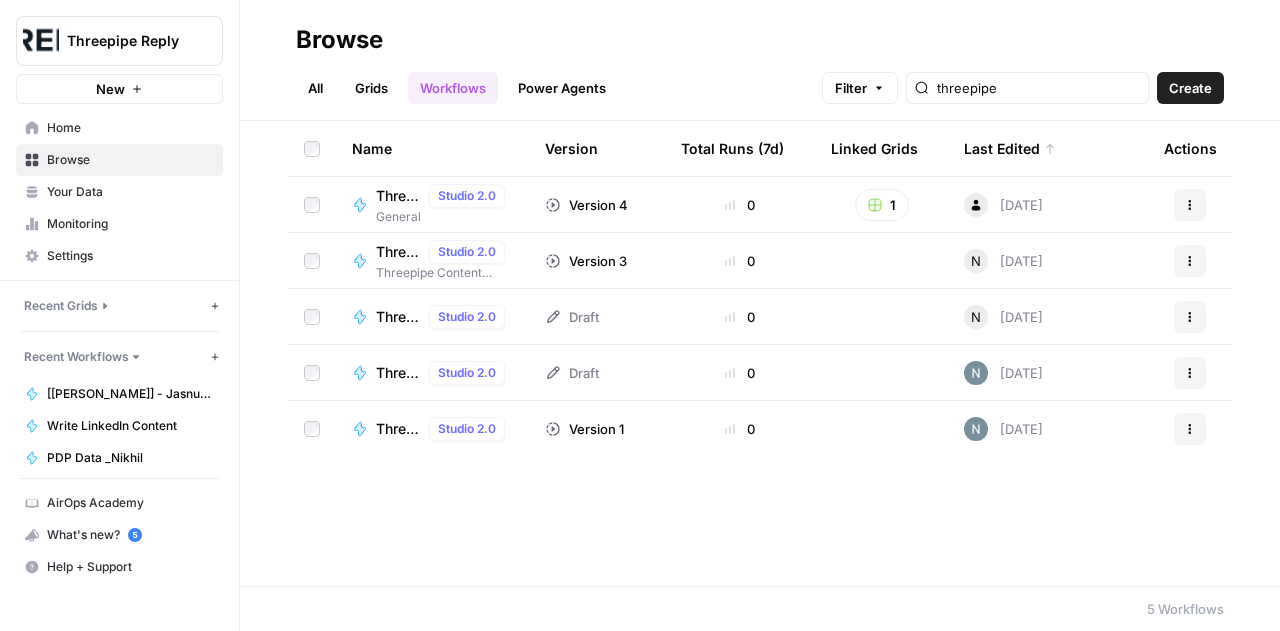 click on "Threepipe Demand Generation Content Producer (Amazon)" at bounding box center (398, 196) 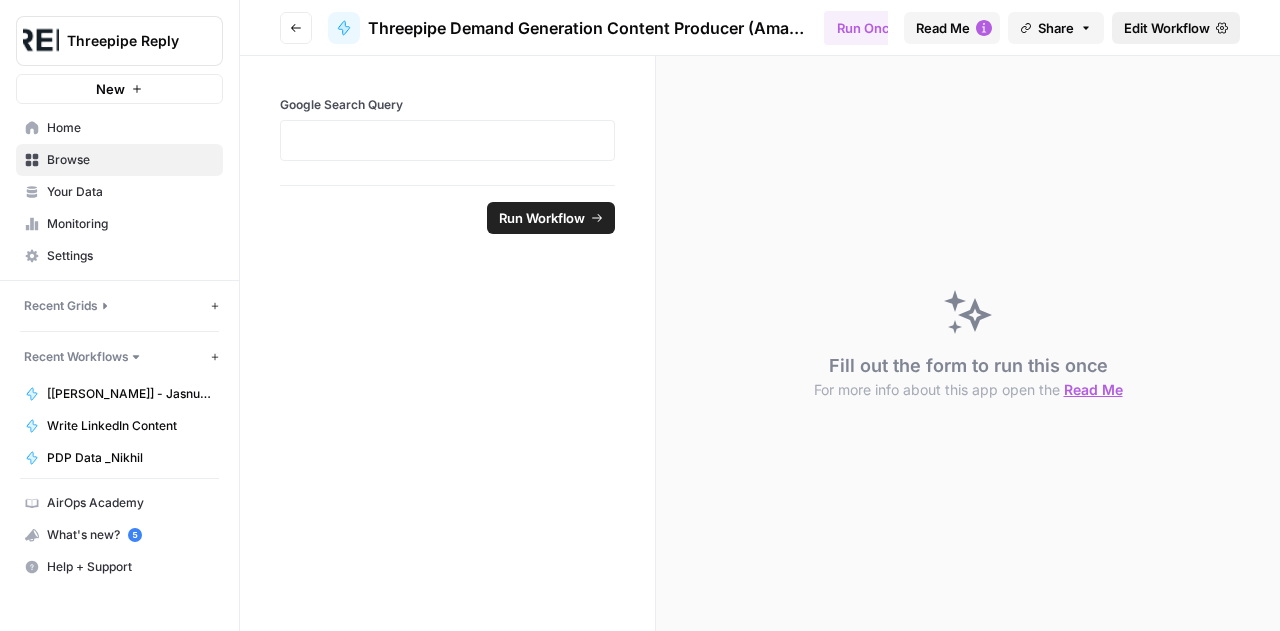 click on "Edit Workflow" at bounding box center [1167, 28] 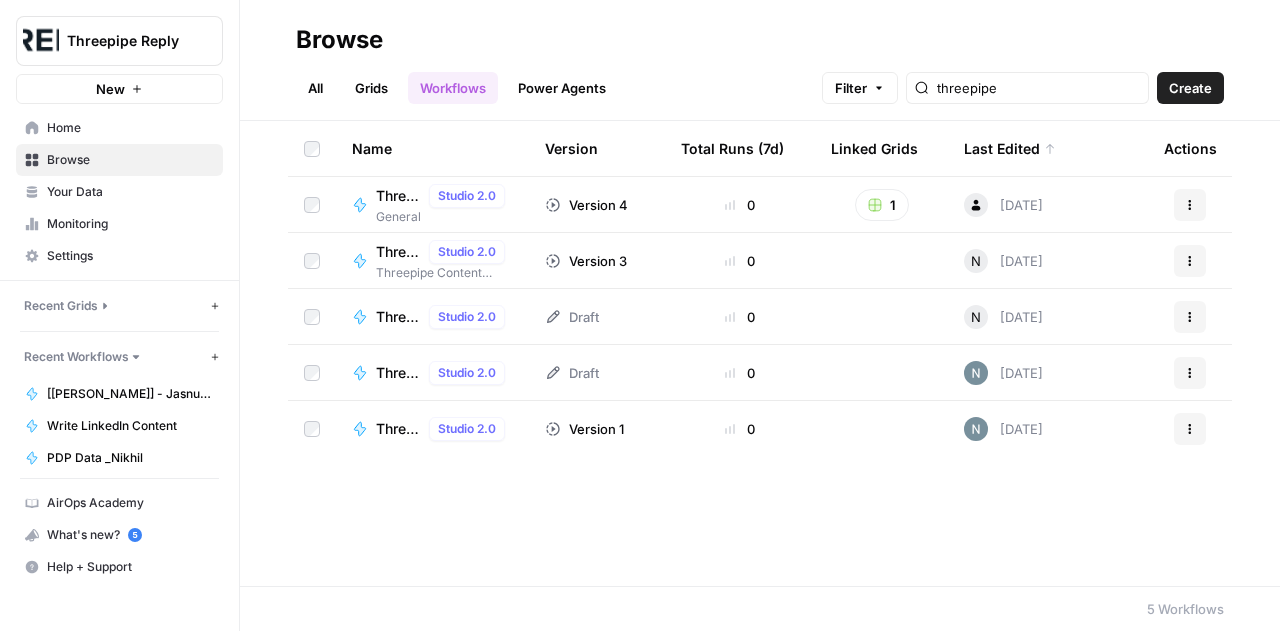 click on "Threepipe | Deep Research & Content Brief Creator" at bounding box center [398, 252] 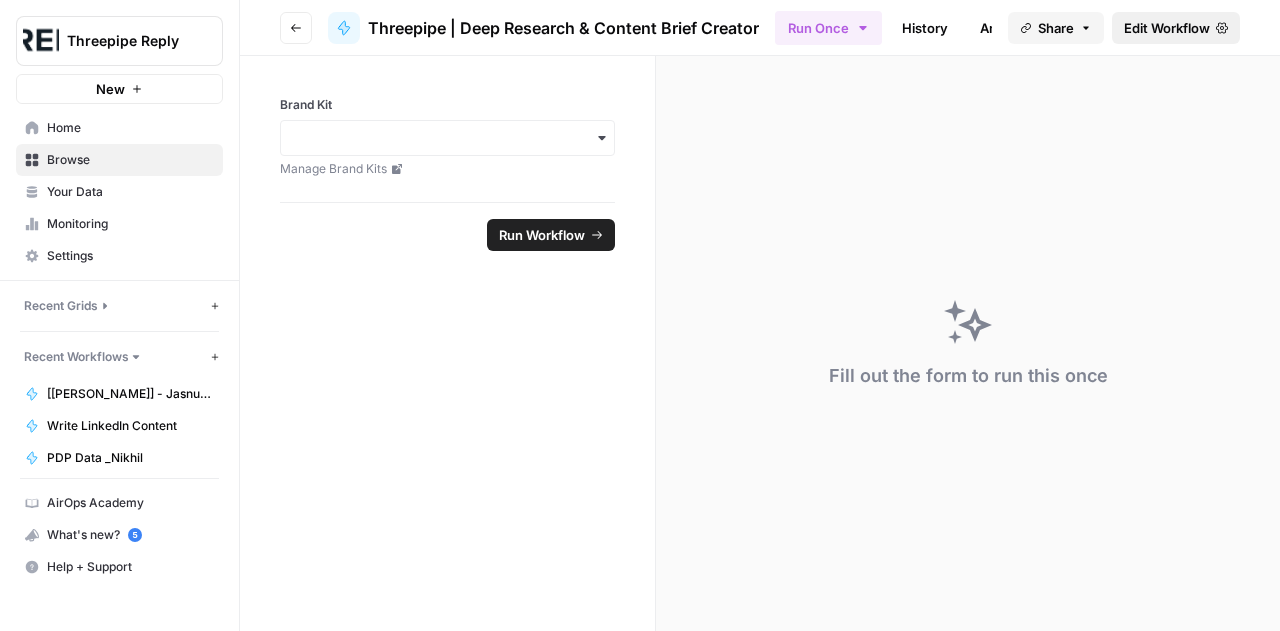 click on "Edit Workflow" at bounding box center [1167, 28] 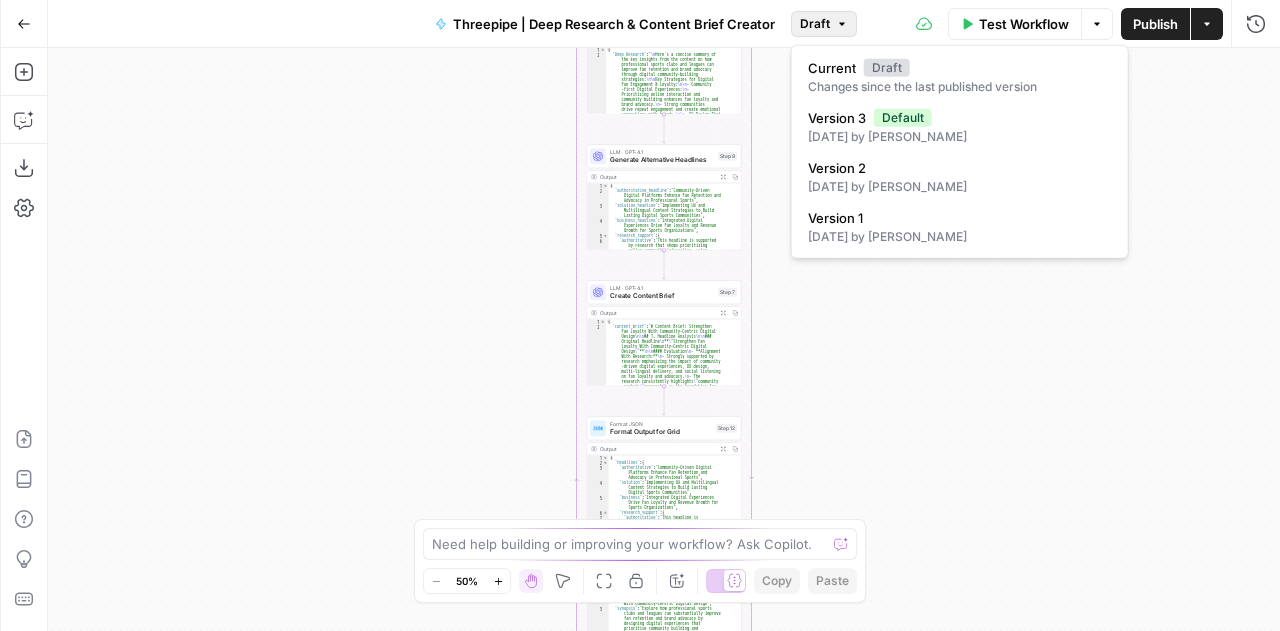 click 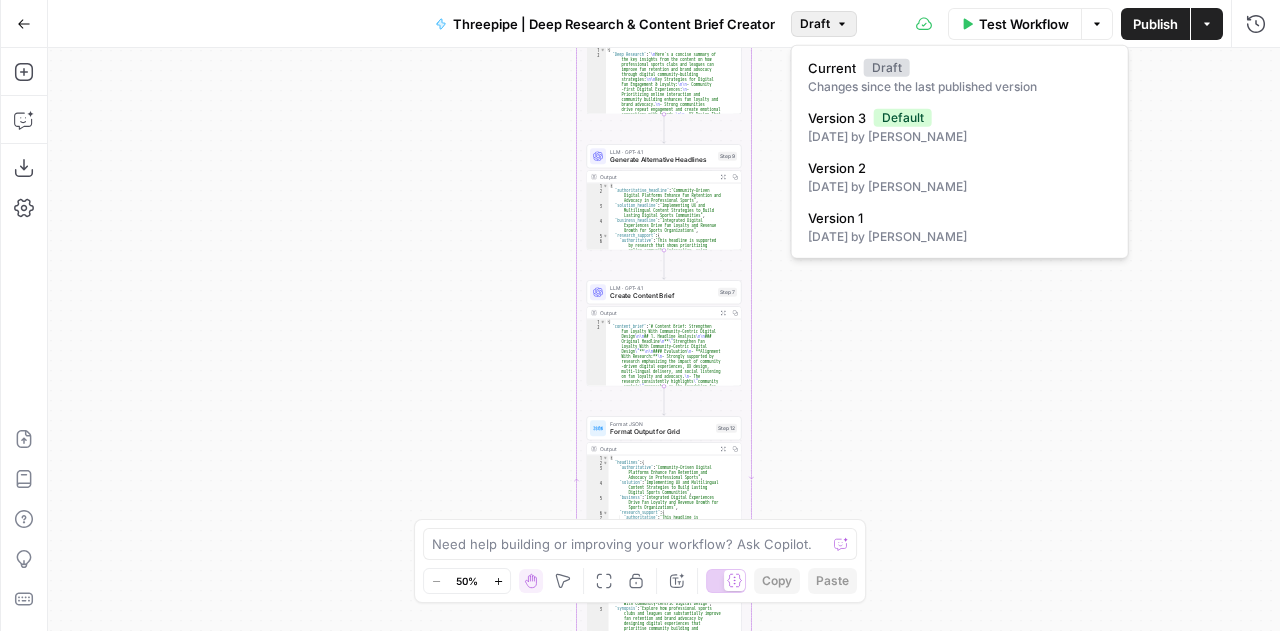 click on "Workflow Set Inputs Inputs Read from Grid Read Content from Grid Step 8 Output Expand Output Copy 1 2 3 4 5 6 [    {      "__id" :  "7199152" ,      "Content Pillar" :  "Data & Strategy" ,      "Headline" :  "Boost Retail Growth With           Actionable Data Clarity" ,      "Synopsis" :  "Retail brands are awash with           data, but the true competitive edge lies           in transforming complexity into           actionable insight that drives sales.           This piece unpacks how retailers can           streamline their fragmented data           ecosystems—blending analytics,           measurement, and dashboarding—to deliver           concise, revenue-focused intelligence           that informs omnichannel strategy and           enhances decision-making. By spotlighting           Threepipe Reply’s expertise in           integrating ecommerce analytics, creative           ," at bounding box center (664, 339) 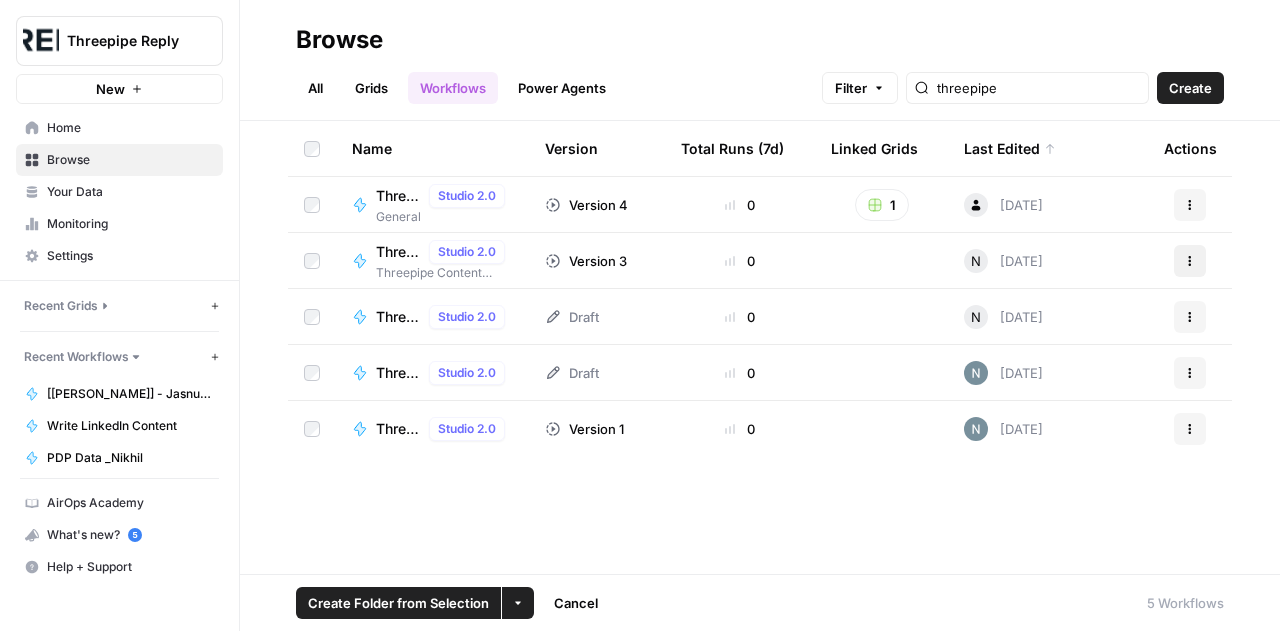 click 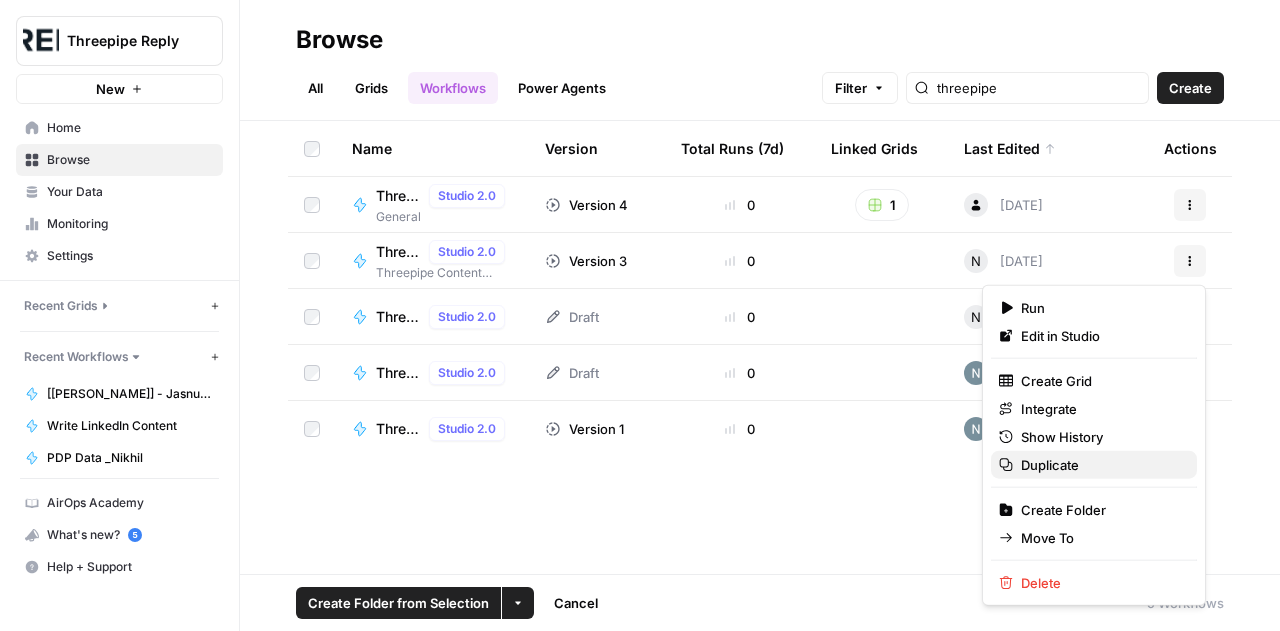 click on "Duplicate" at bounding box center [1094, 465] 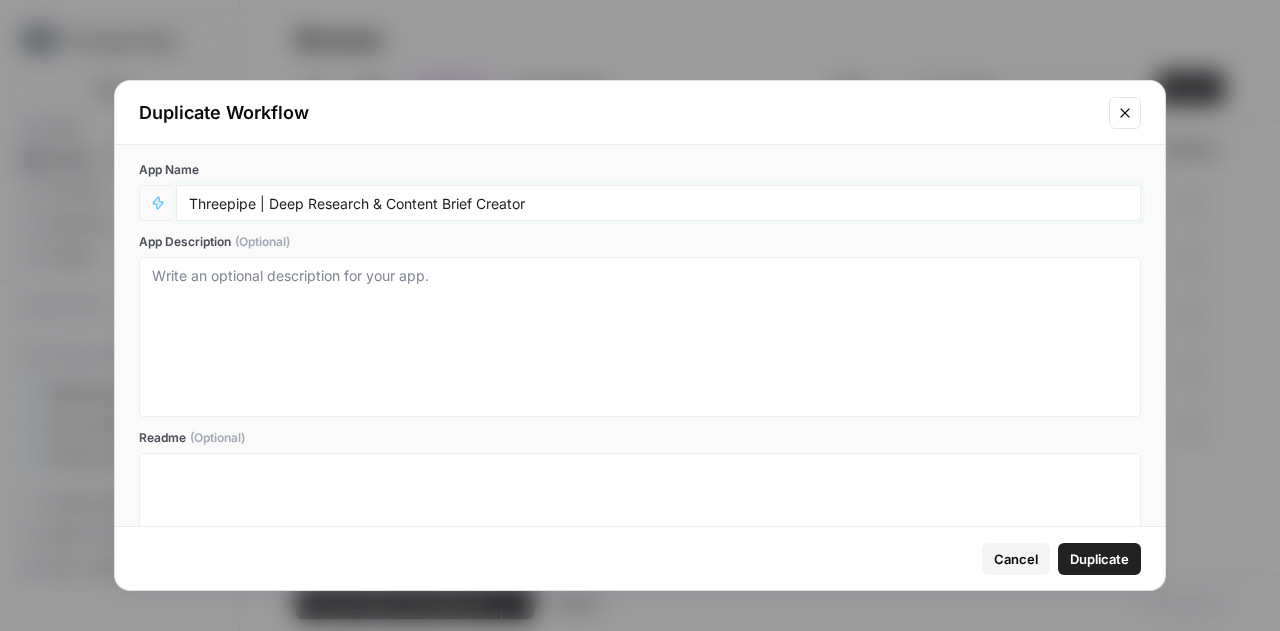 click on "Threepipe | Deep Research & Content Brief Creator" at bounding box center (658, 203) 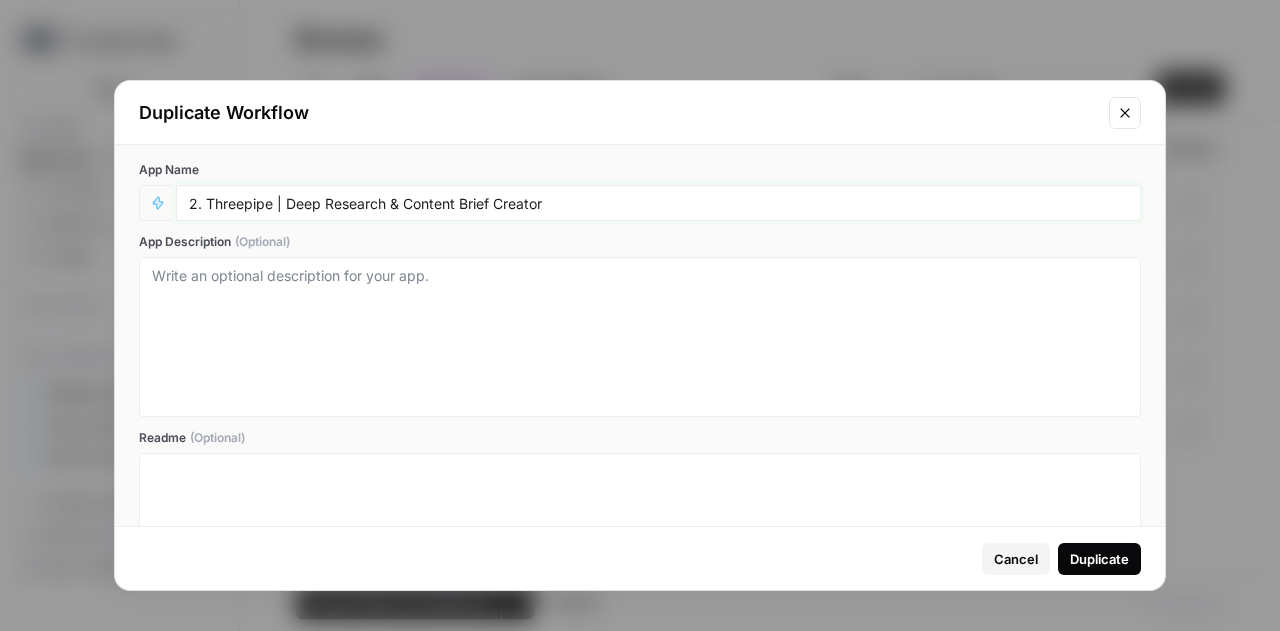 type on "2. Threepipe | Deep Research & Content Brief Creator" 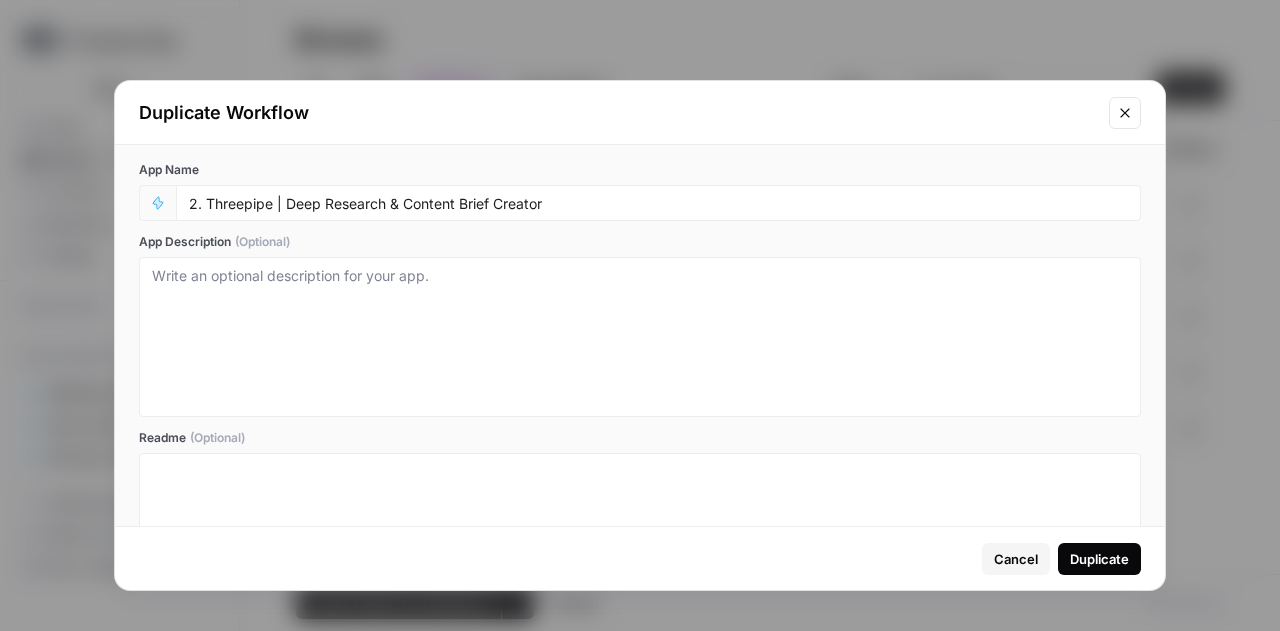 click on "Duplicate" at bounding box center (1099, 559) 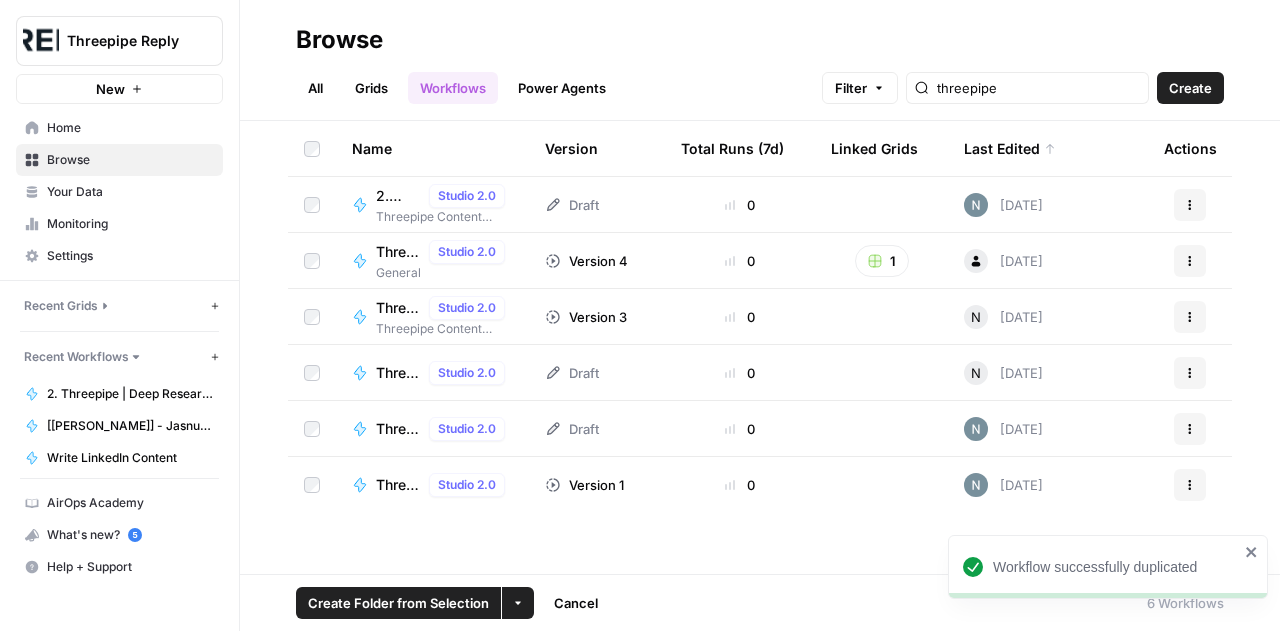 click on "Threepipe Content Generation" at bounding box center (444, 217) 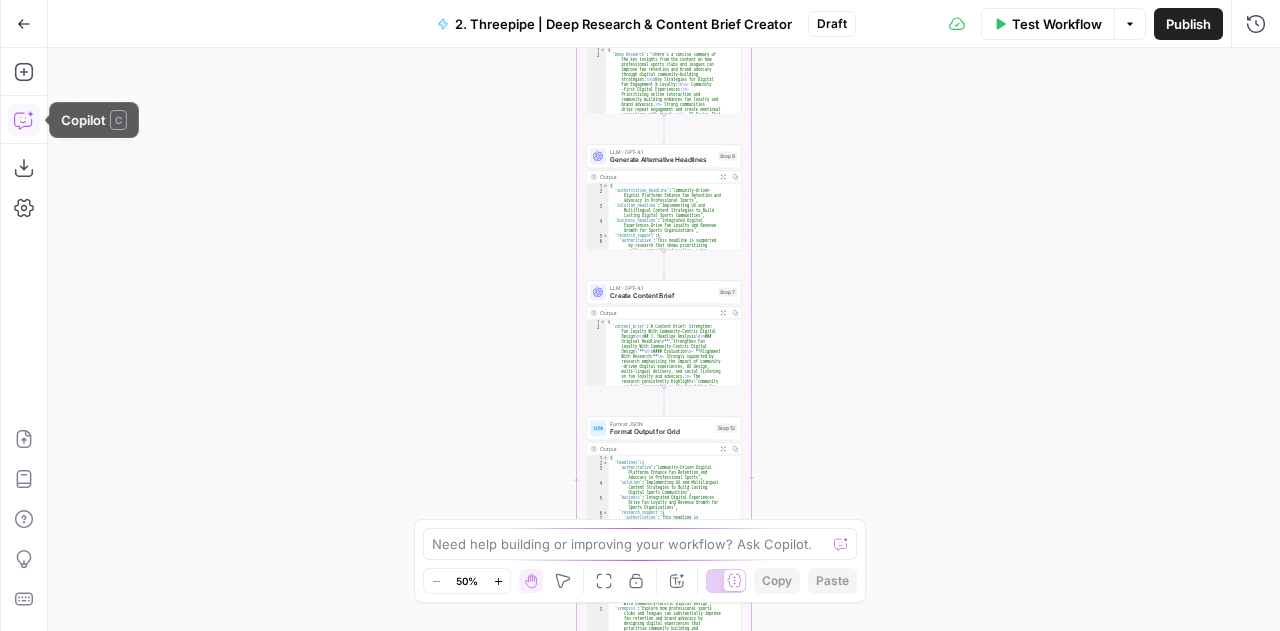 click 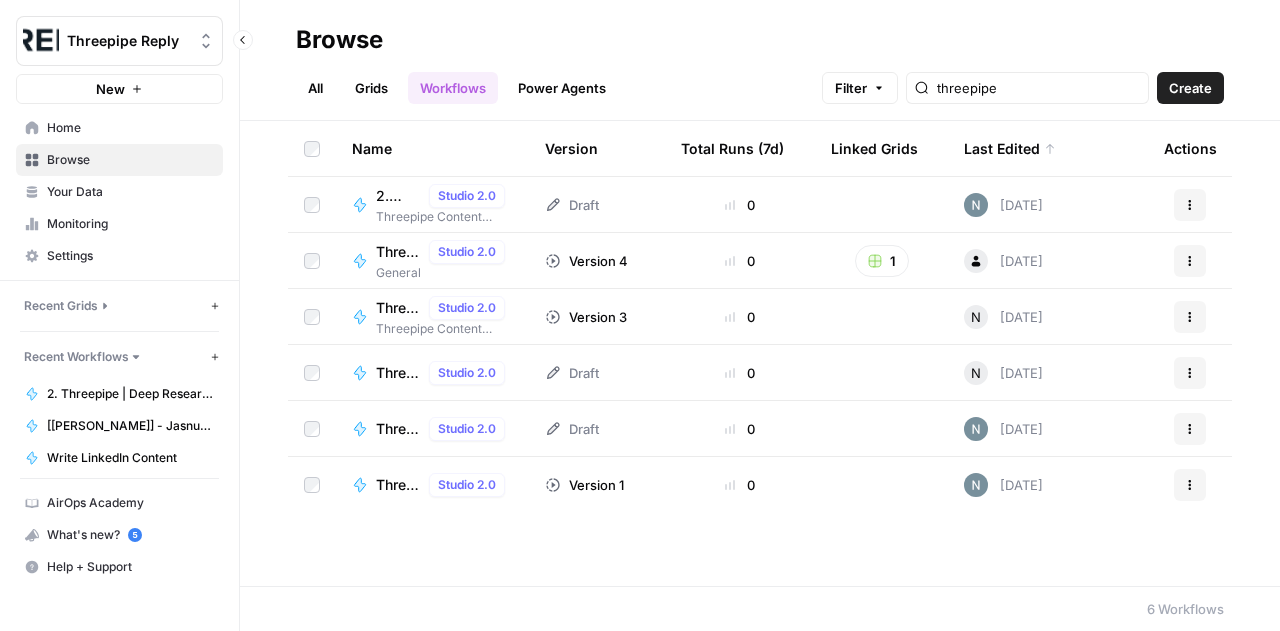 click on "Browse" at bounding box center (130, 160) 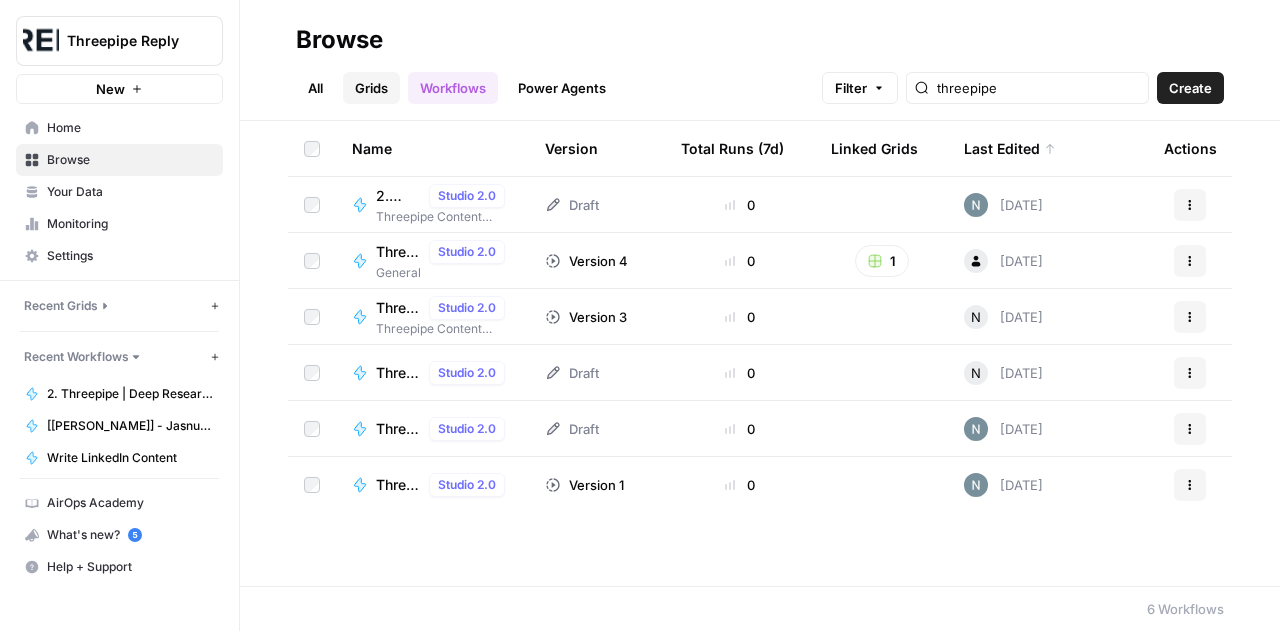 click on "Grids" at bounding box center [371, 88] 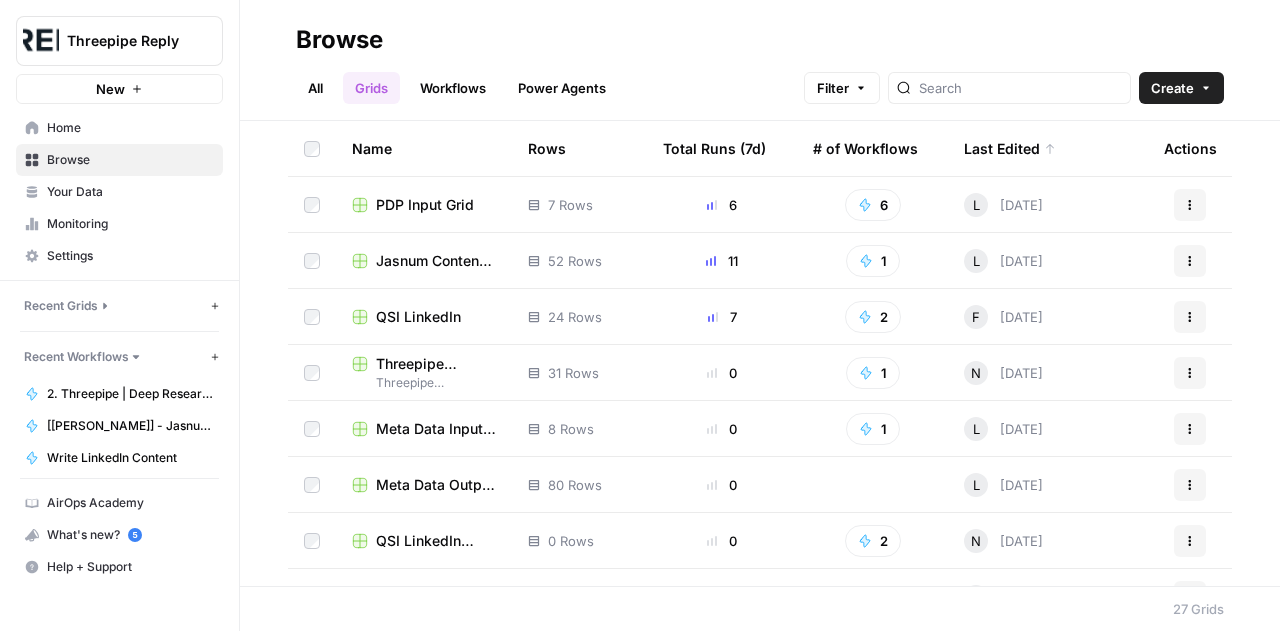 click on "Threepipe Content Ideation Grid" at bounding box center (436, 364) 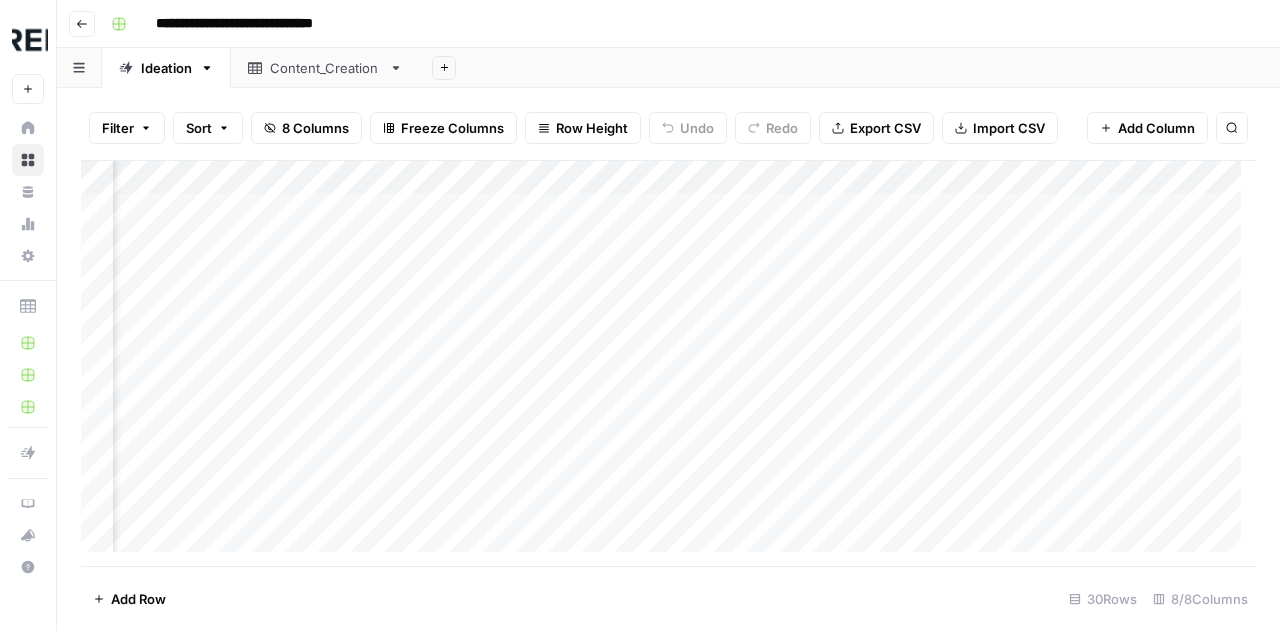 scroll, scrollTop: 0, scrollLeft: 1183, axis: horizontal 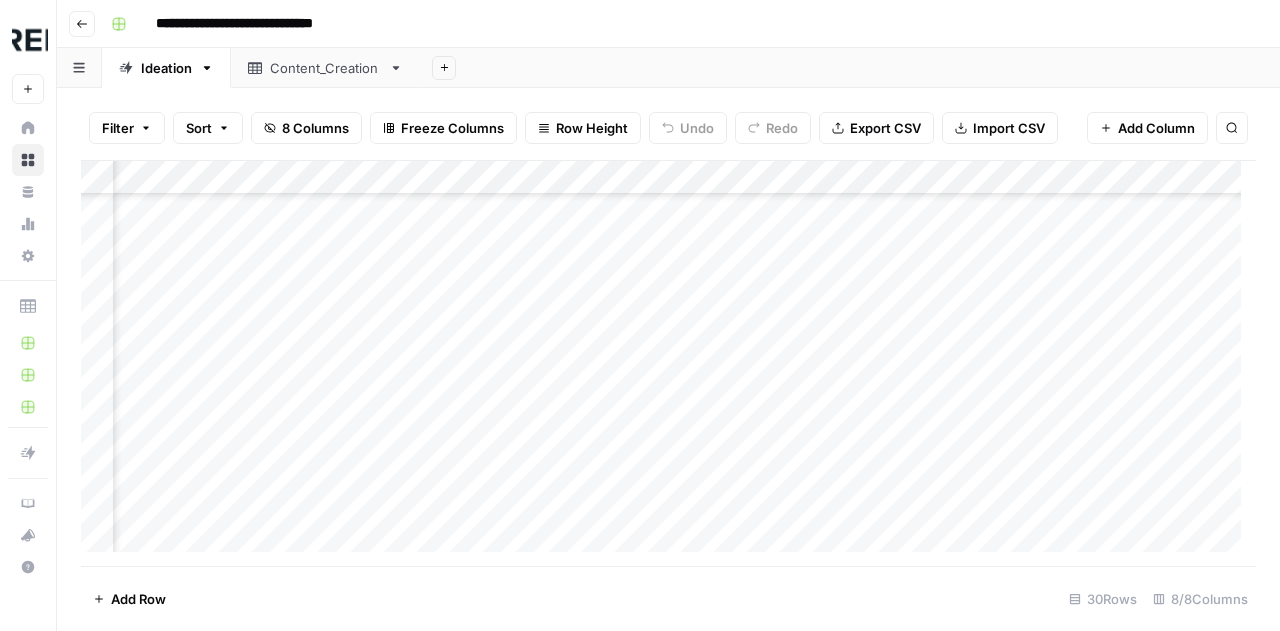 click on "Add Column" at bounding box center [668, 364] 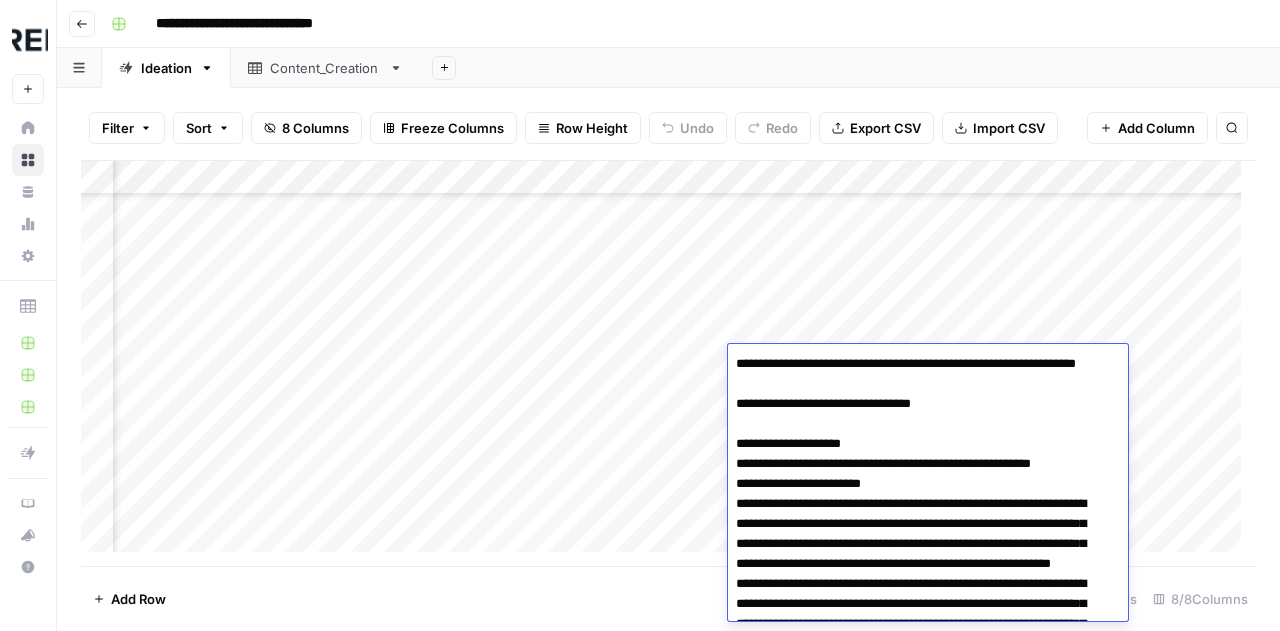 click at bounding box center [920, 3924] 